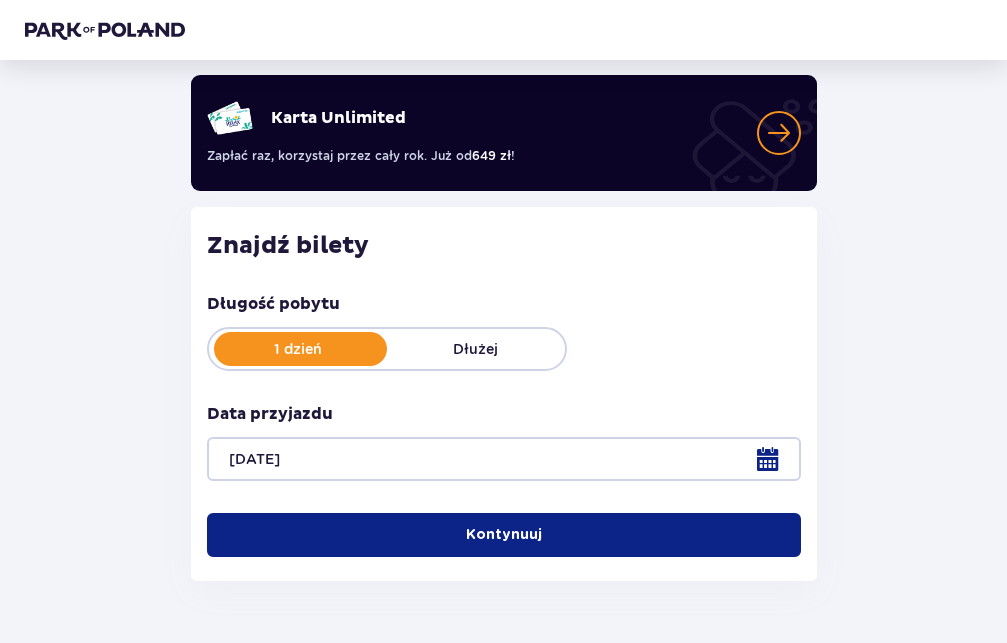 scroll, scrollTop: 193, scrollLeft: 0, axis: vertical 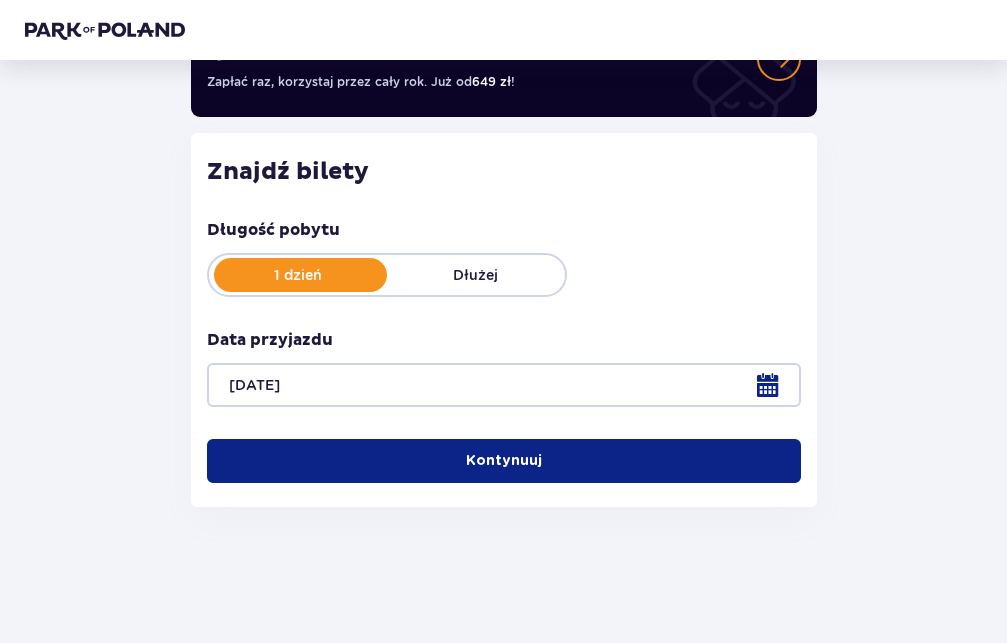 click on "Kontynuuj" at bounding box center (504, 461) 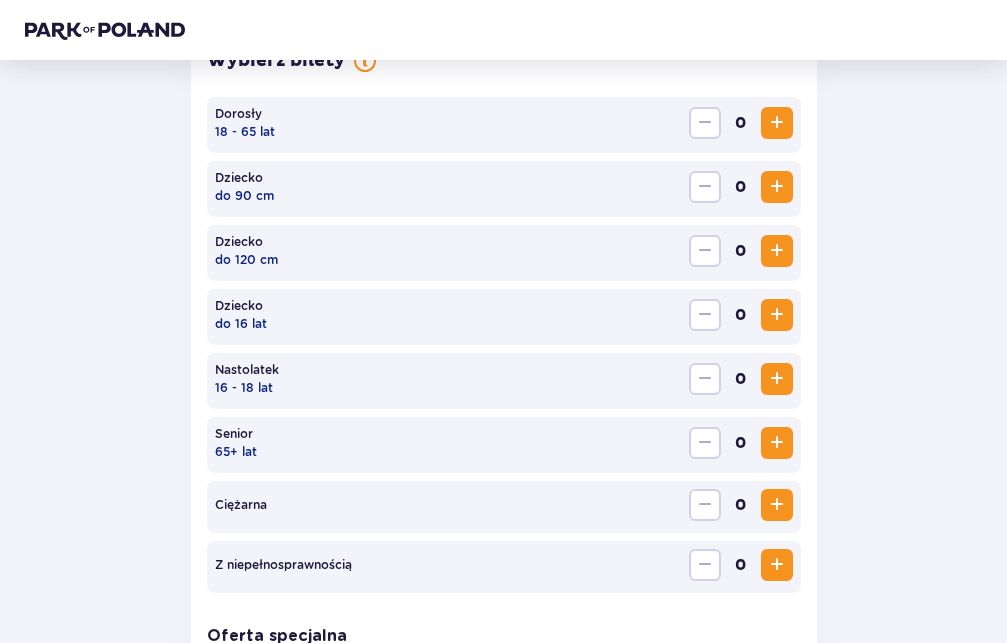 scroll, scrollTop: 616, scrollLeft: 0, axis: vertical 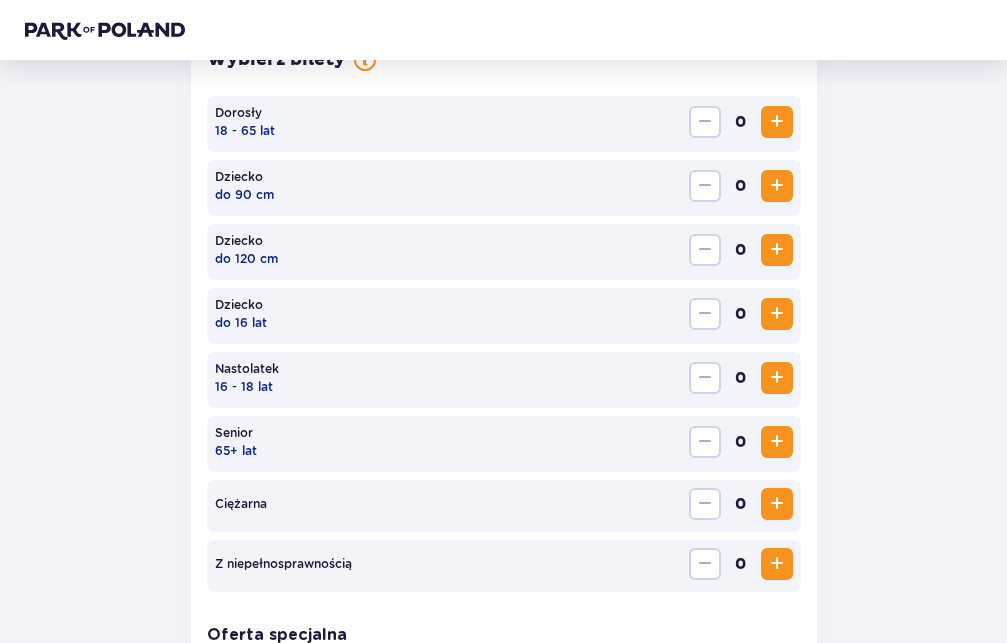 click at bounding box center (777, 122) 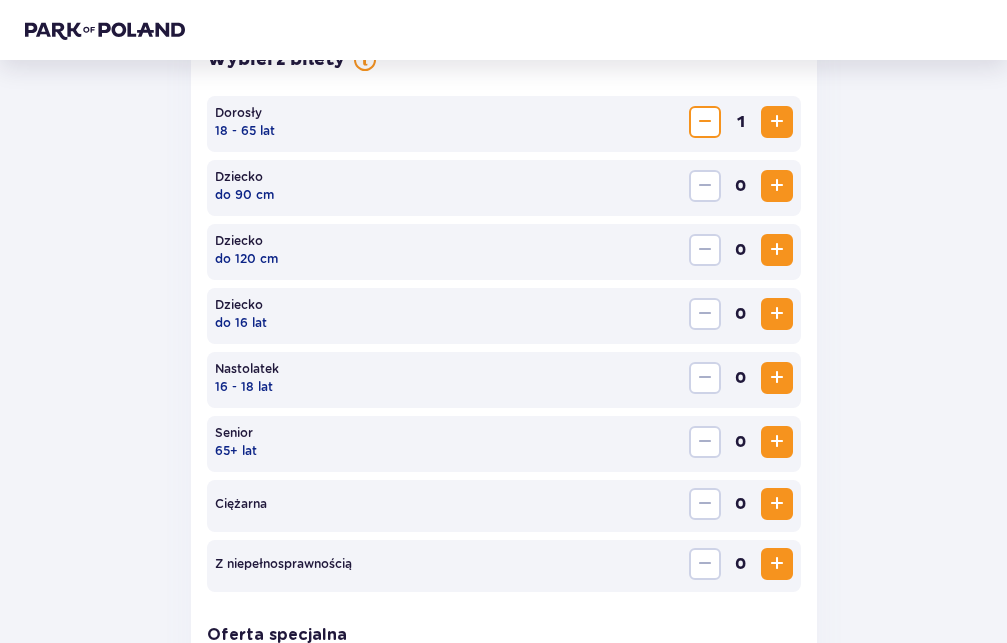 click at bounding box center (777, 122) 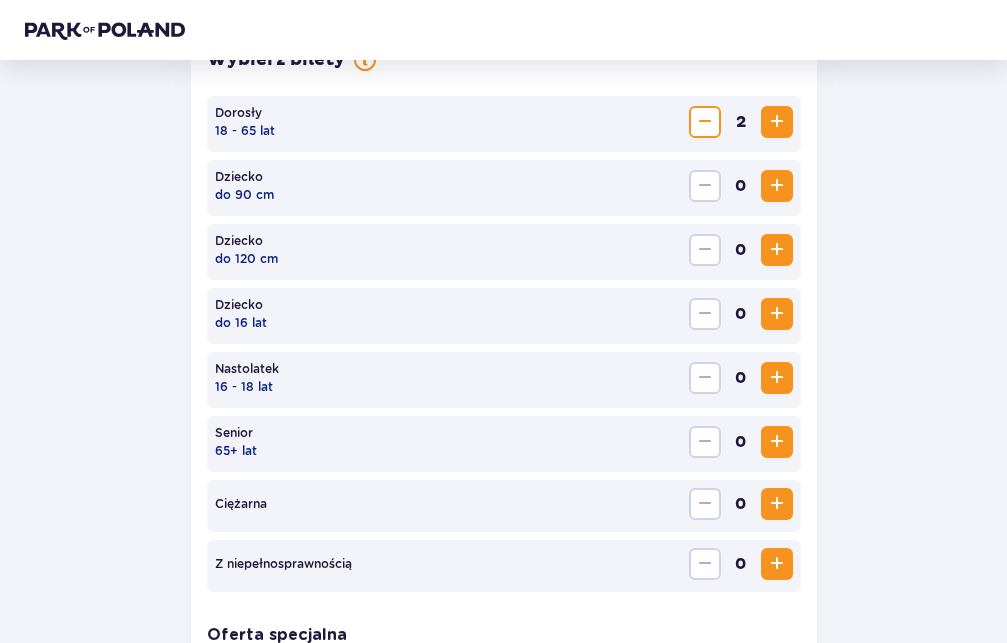click at bounding box center [777, 250] 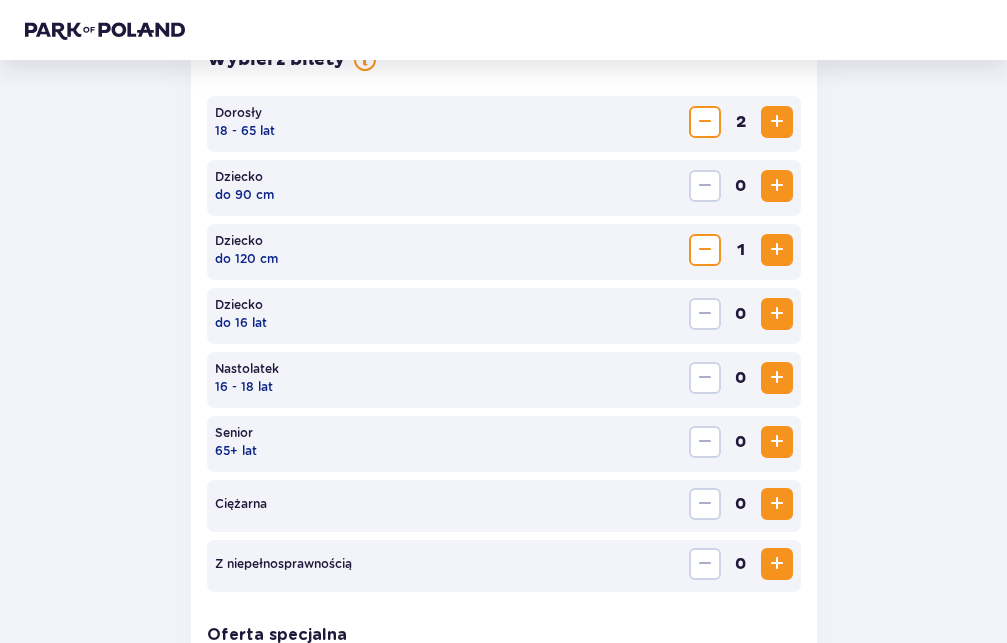 click at bounding box center [777, 314] 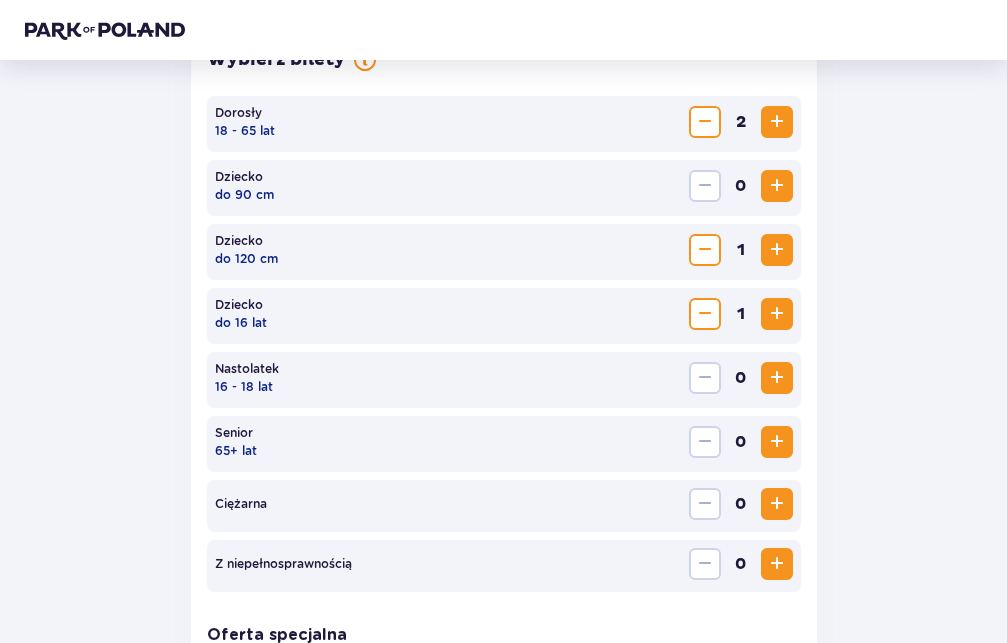 click at bounding box center (777, 314) 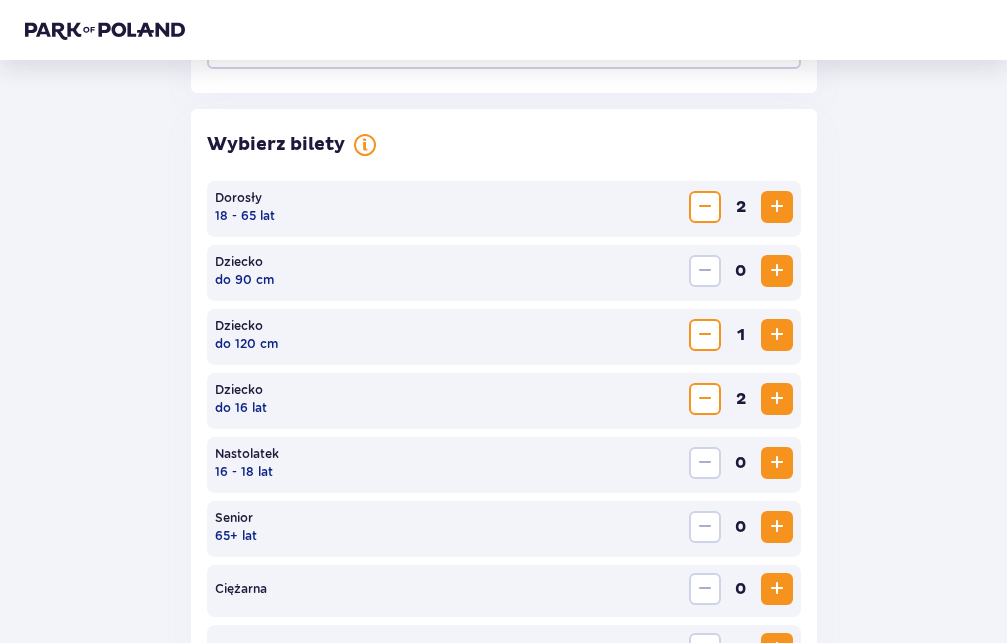scroll, scrollTop: 514, scrollLeft: 0, axis: vertical 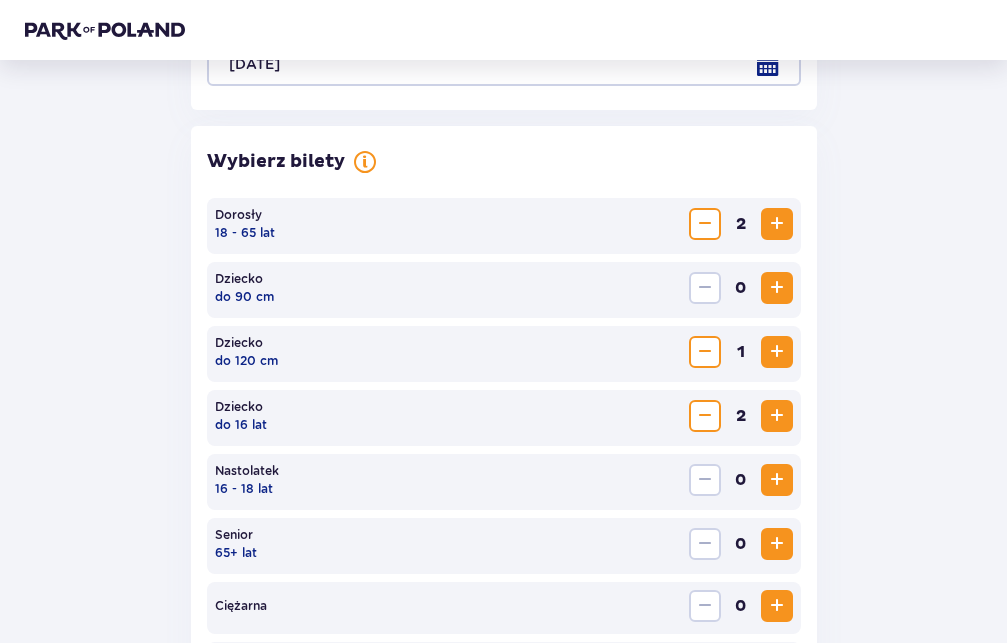 click at bounding box center [705, 224] 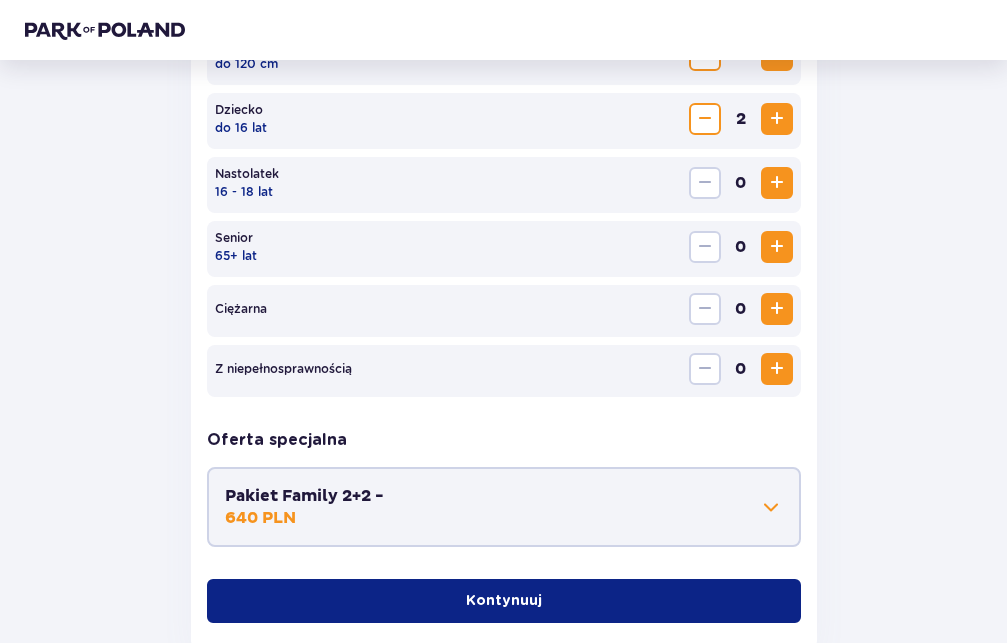 scroll, scrollTop: 820, scrollLeft: 0, axis: vertical 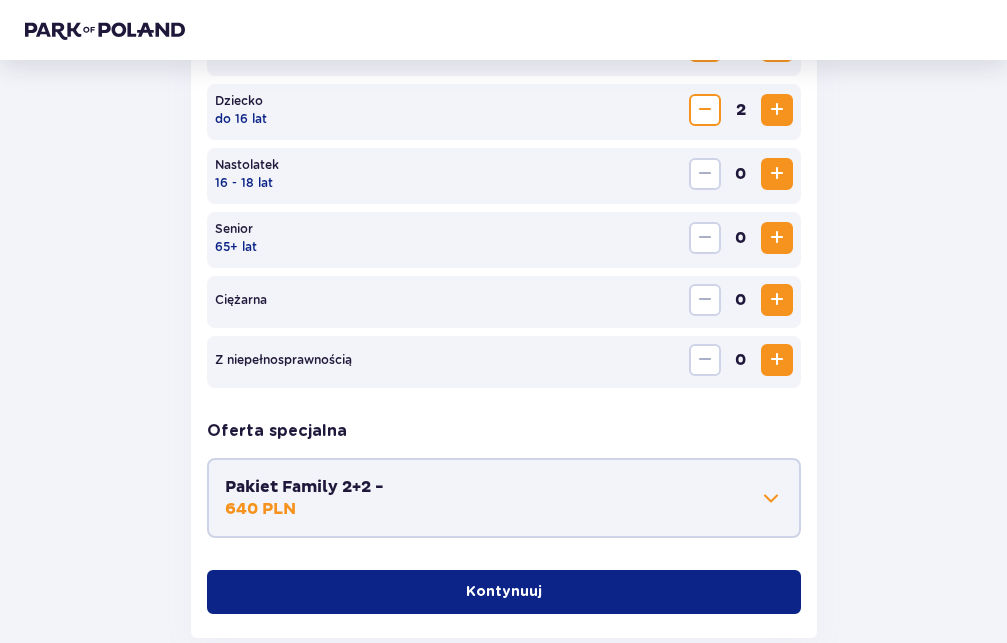 click at bounding box center (777, 360) 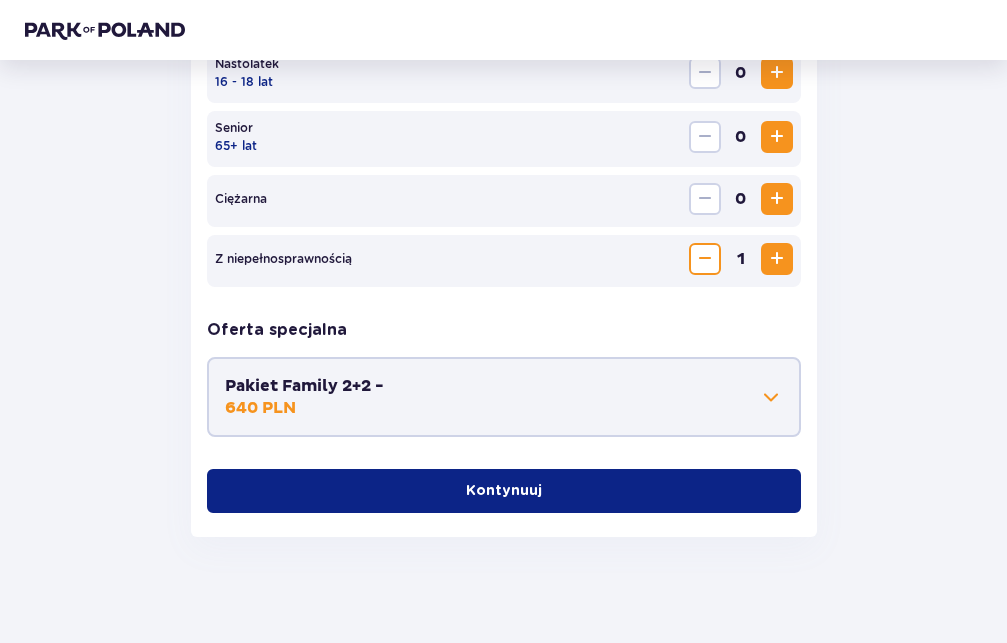 scroll, scrollTop: 922, scrollLeft: 0, axis: vertical 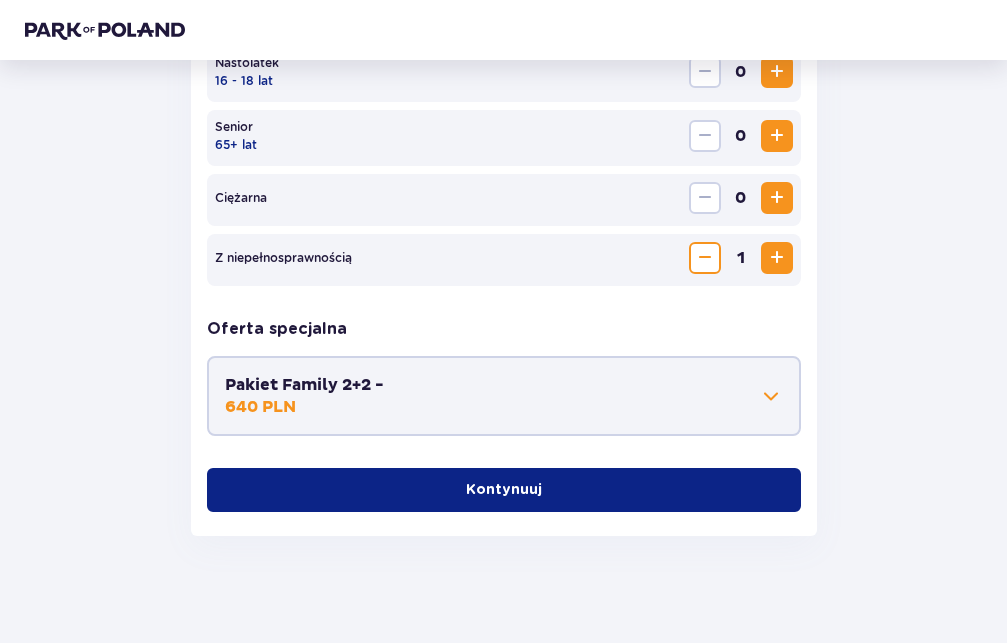 click at bounding box center (771, 396) 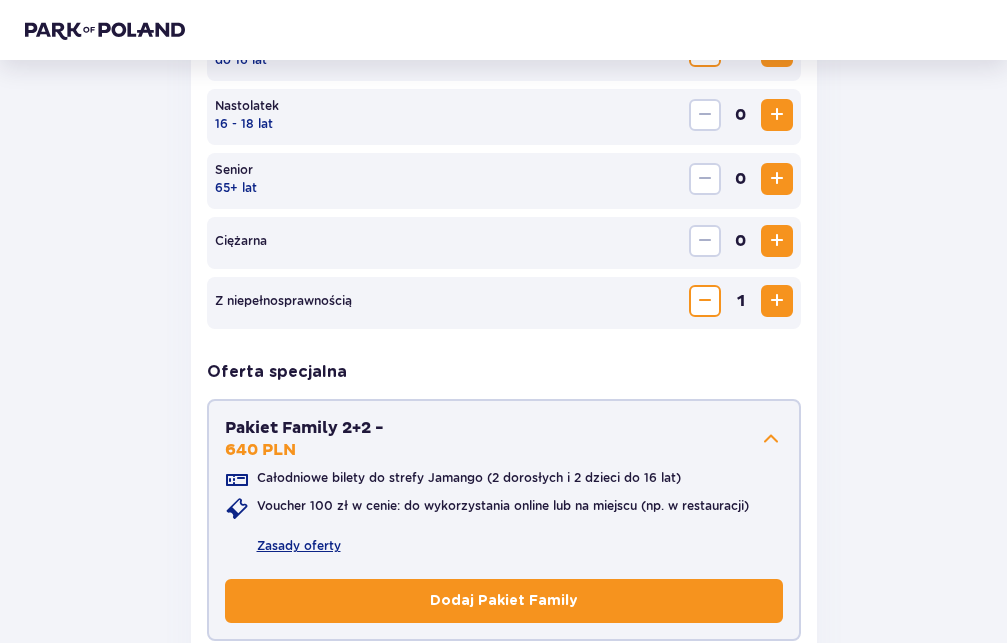 scroll, scrollTop: 922, scrollLeft: 0, axis: vertical 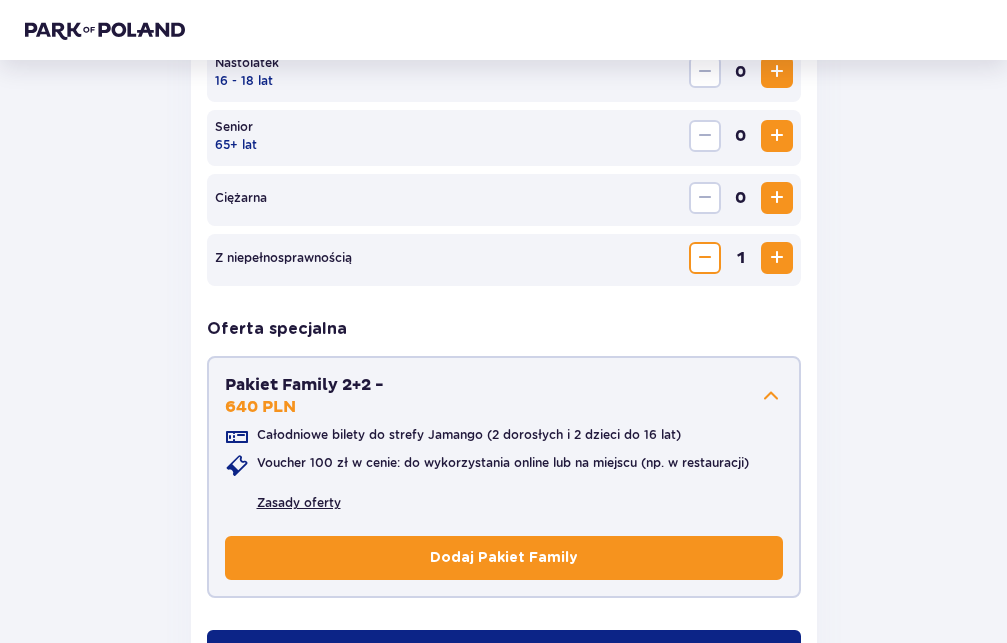 click on "Zasady oferty" at bounding box center [299, 503] 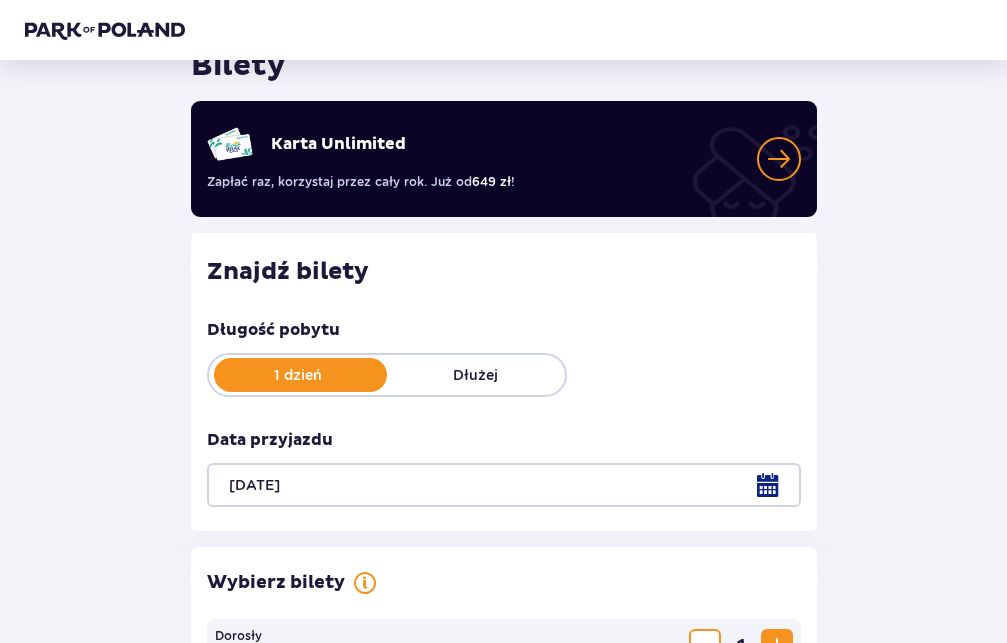scroll, scrollTop: 0, scrollLeft: 0, axis: both 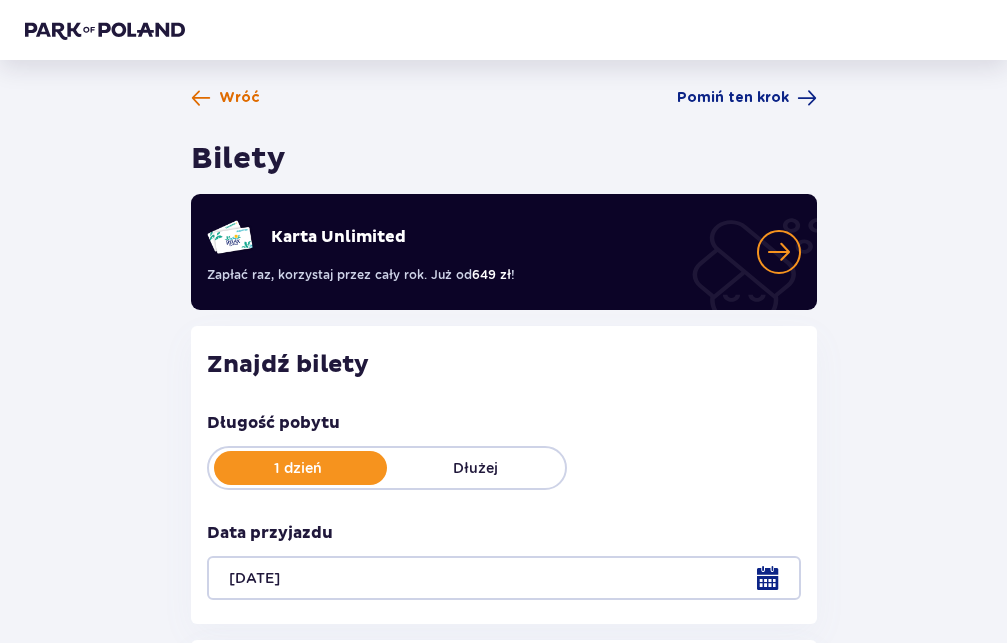 click on "Wróć" at bounding box center (225, 98) 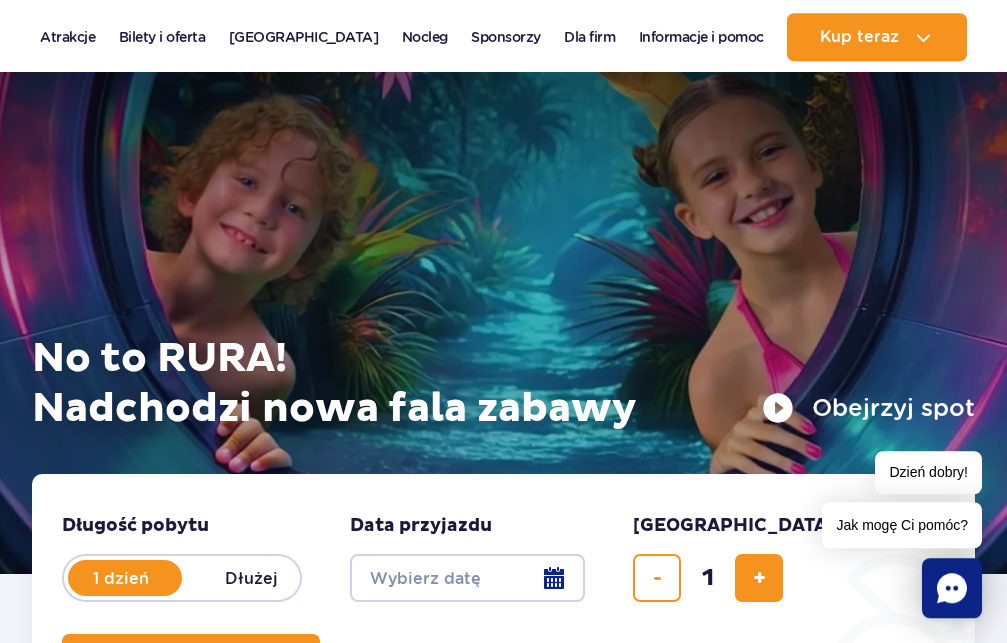 scroll, scrollTop: 0, scrollLeft: 0, axis: both 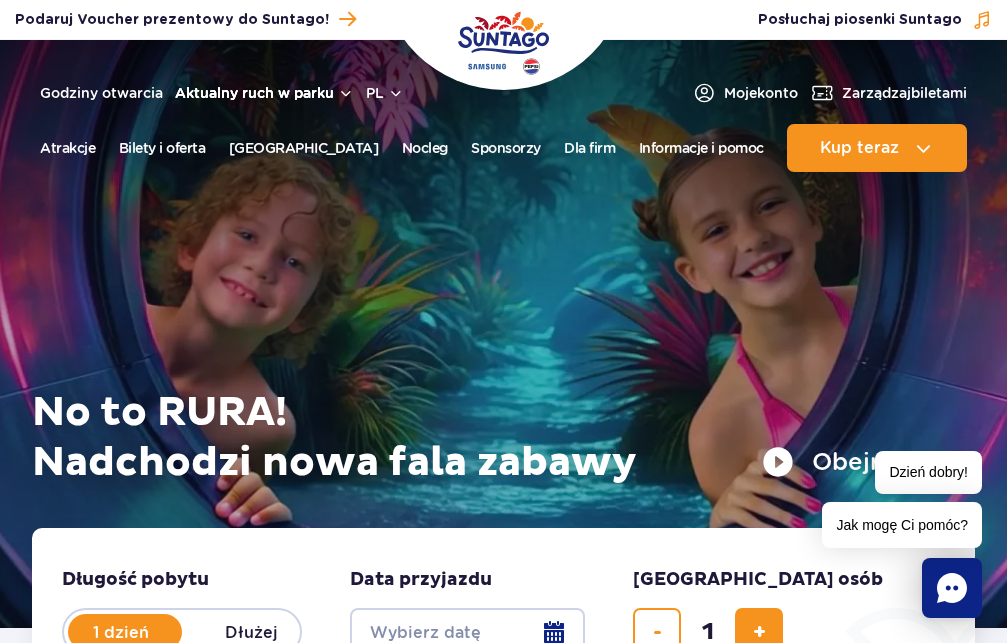 click on "Aktualny ruch w parku" at bounding box center [264, 93] 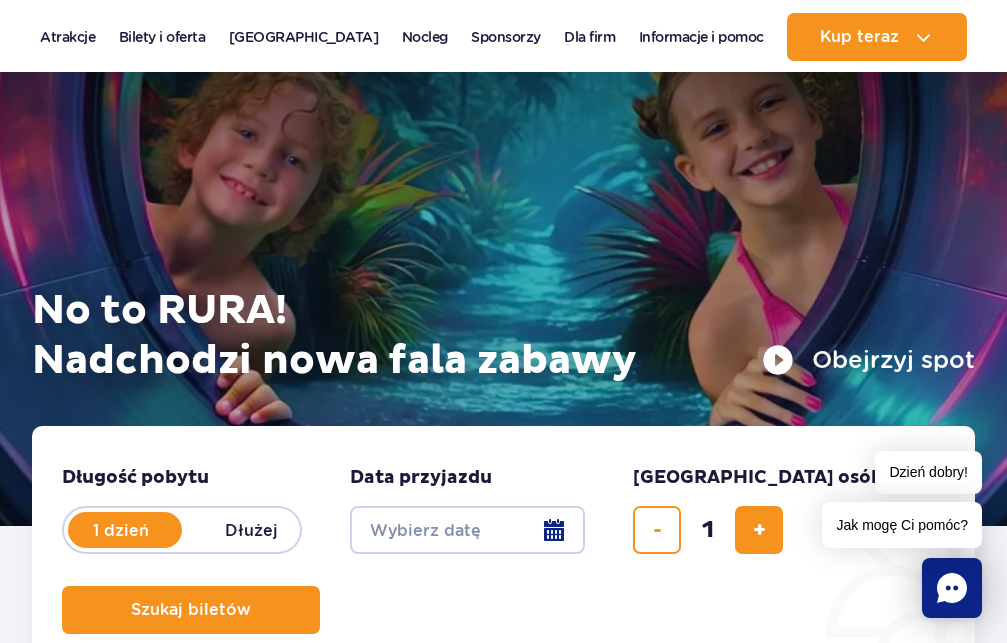 scroll, scrollTop: 0, scrollLeft: 0, axis: both 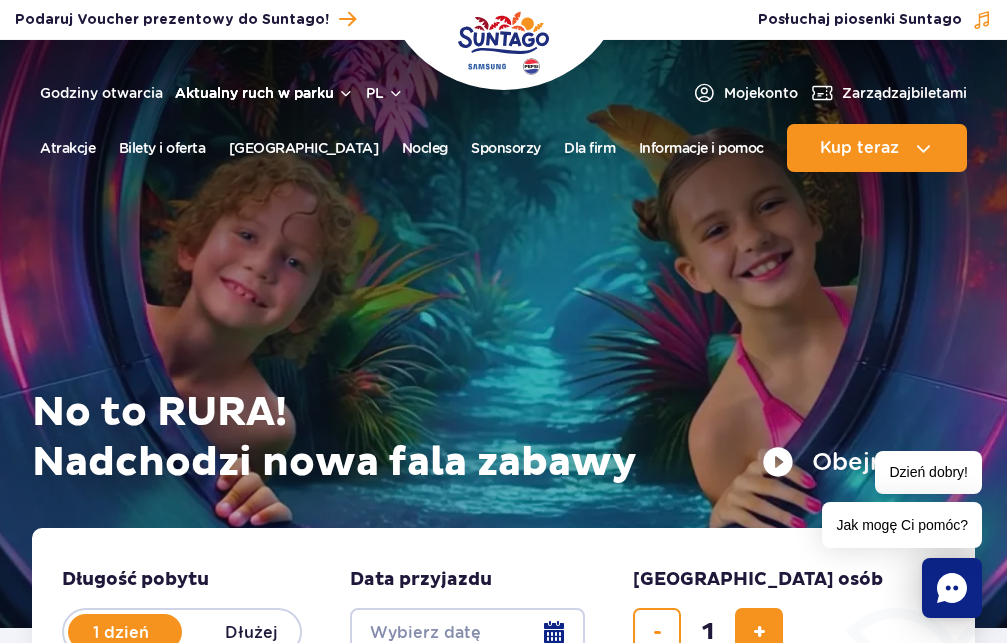 click on "Aktualny ruch w parku" at bounding box center (264, 93) 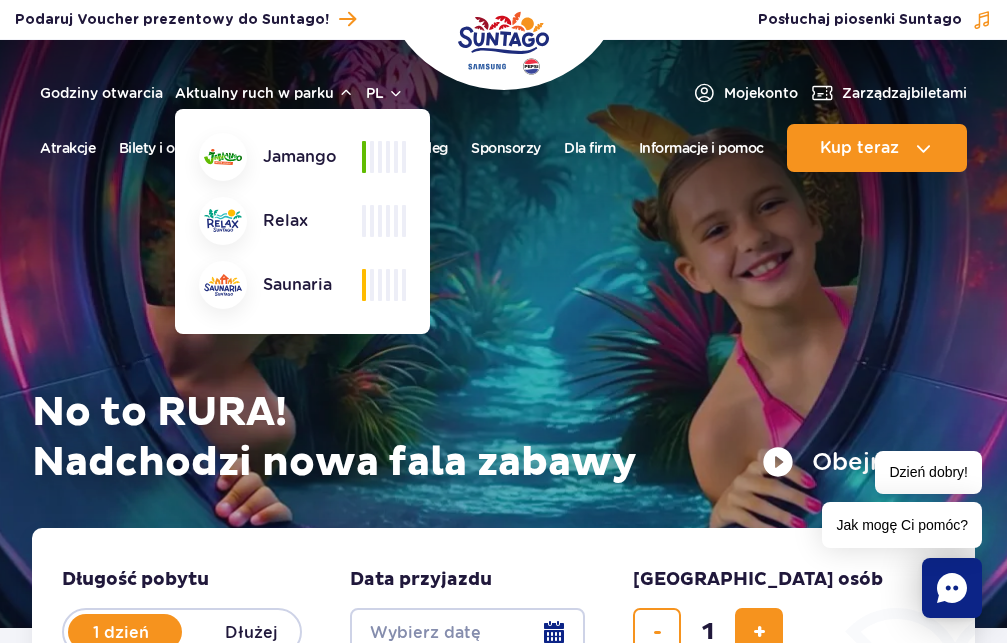 click on "Długość pobytu 1 dzień Dłużej Data przyjazdu Date from Liczba osób 1 Szukaj biletów" at bounding box center [503, 652] 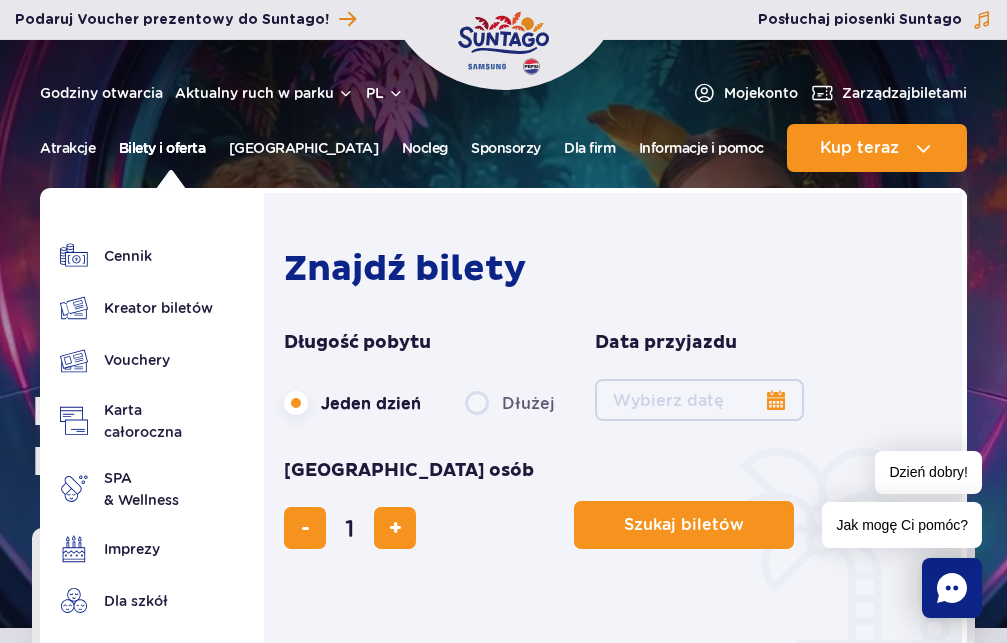 click on "Bilety i oferta" at bounding box center [162, 148] 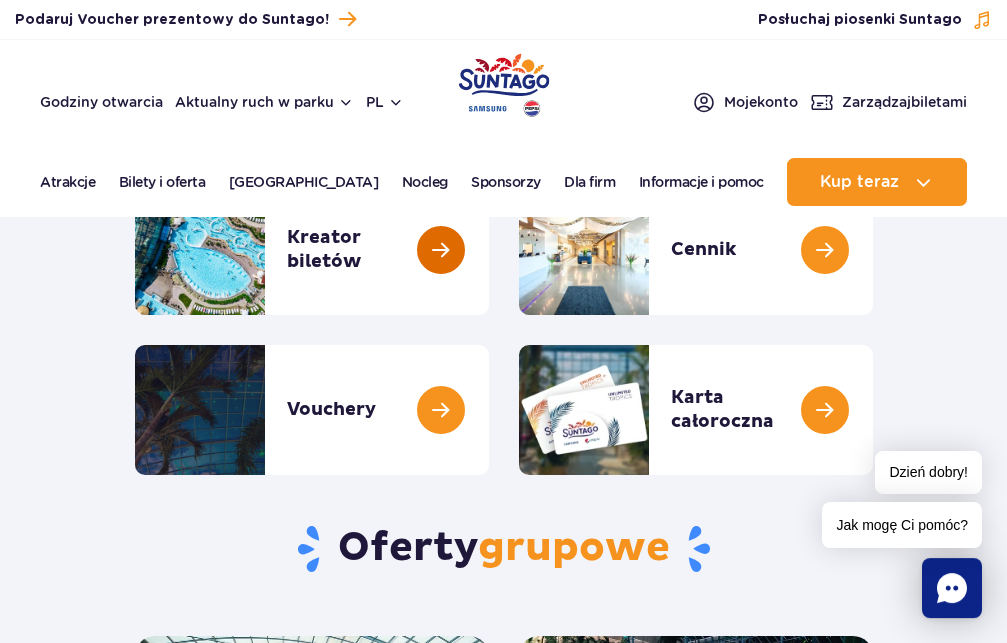 scroll, scrollTop: 306, scrollLeft: 0, axis: vertical 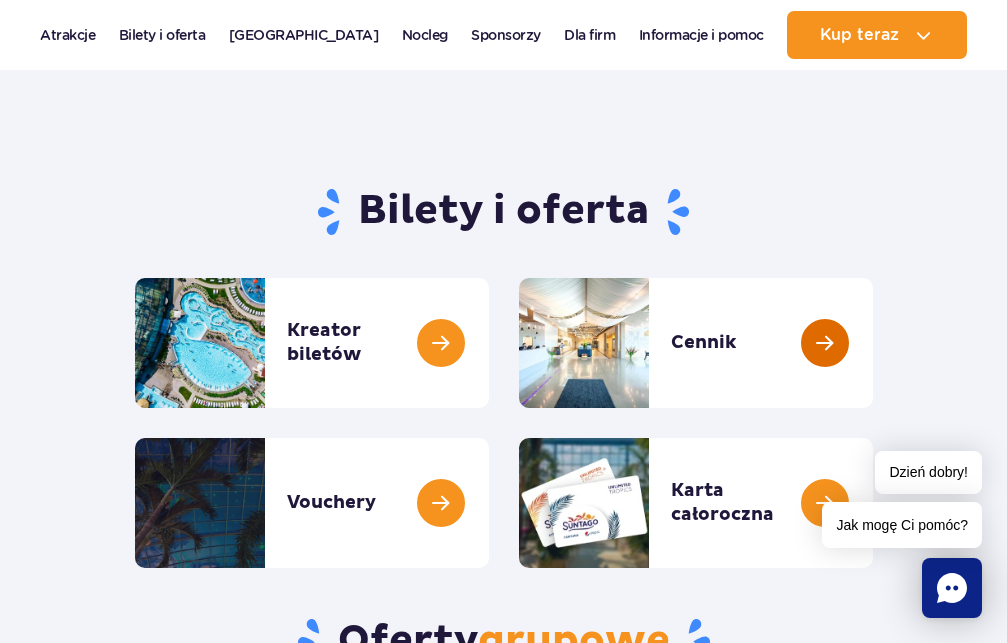 click at bounding box center [873, 343] 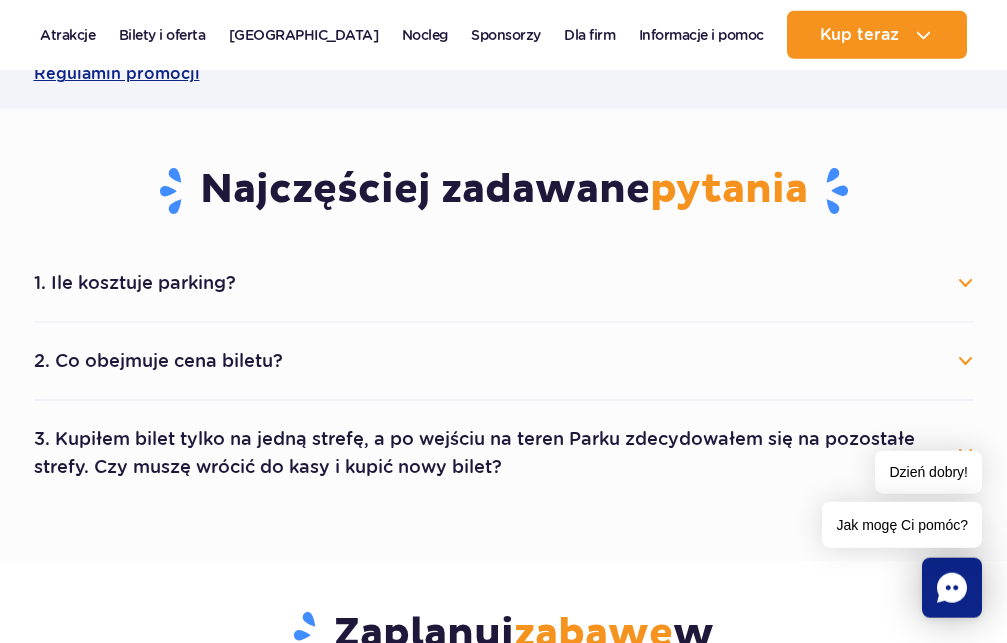 scroll, scrollTop: 1020, scrollLeft: 0, axis: vertical 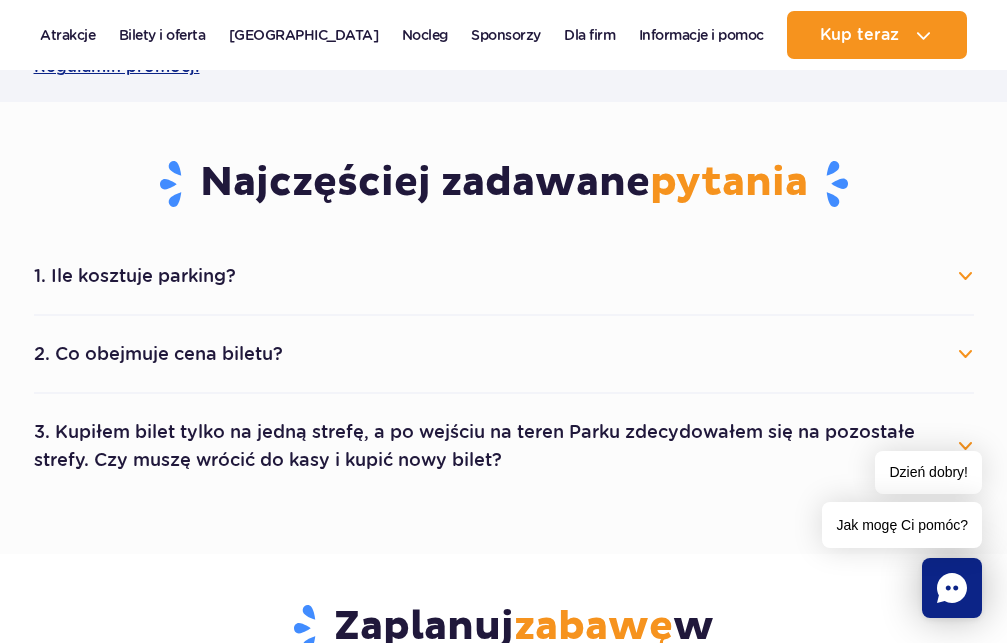 click on "1. Ile kosztuje parking?" at bounding box center (504, 276) 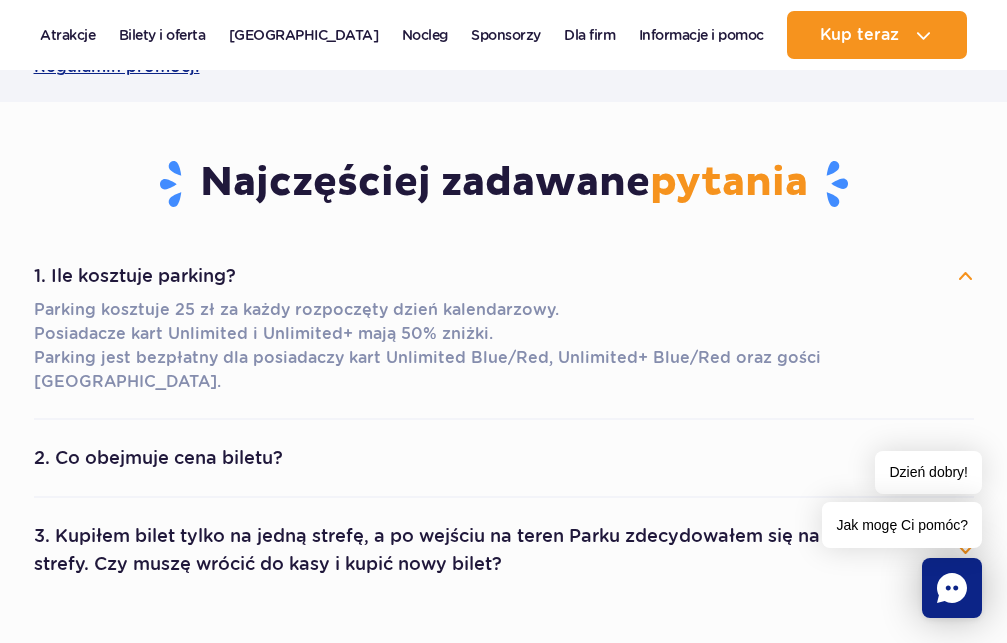 click on "1. Ile kosztuje parking?" at bounding box center (504, 276) 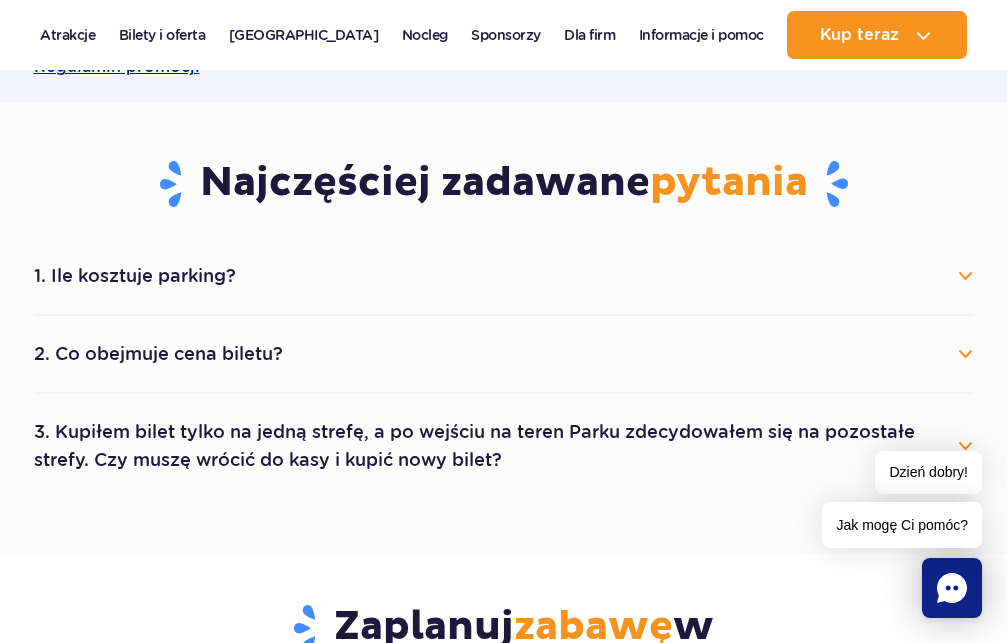 click on "2. Co obejmuje cena biletu?" at bounding box center (504, 354) 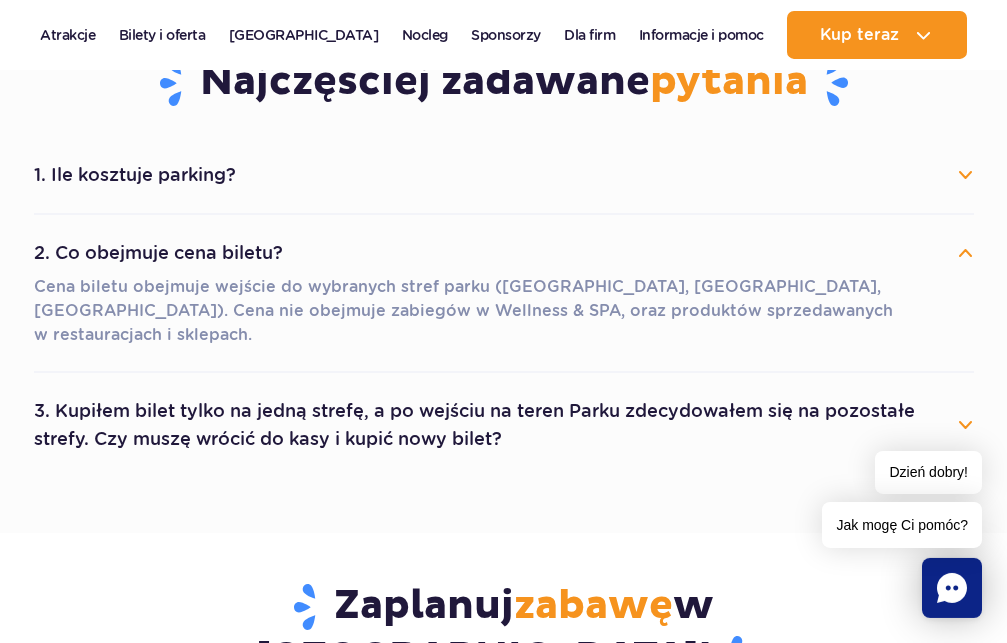 scroll, scrollTop: 1122, scrollLeft: 0, axis: vertical 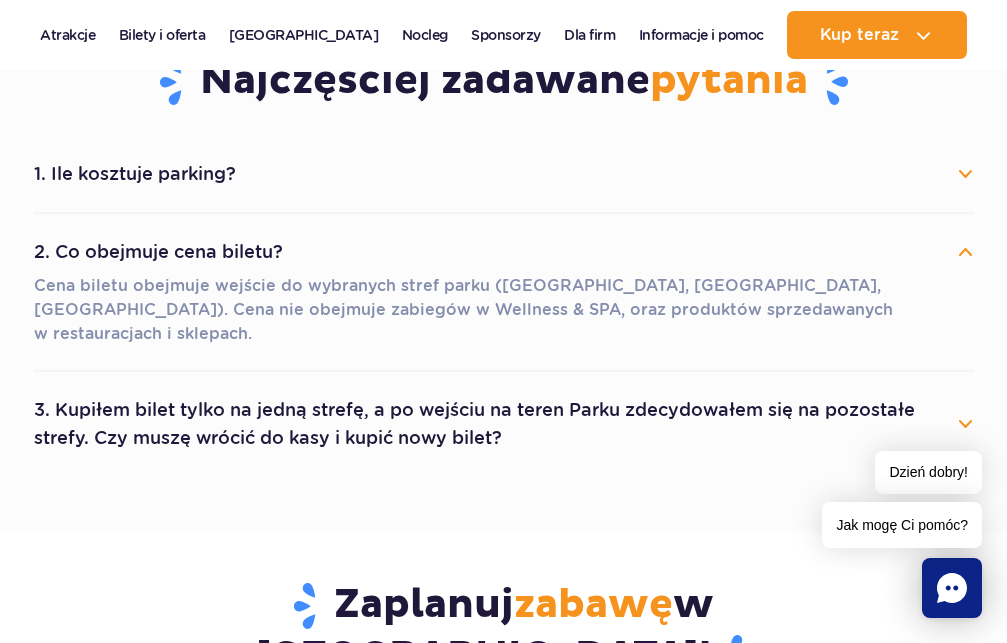 click on "3. Kupiłem bilet tylko na jedną strefę, a po wejściu na teren Parku zdecydowałem się na pozostałe strefy. Czy muszę wrócić do kasy i kupić nowy bilet?" at bounding box center (504, 424) 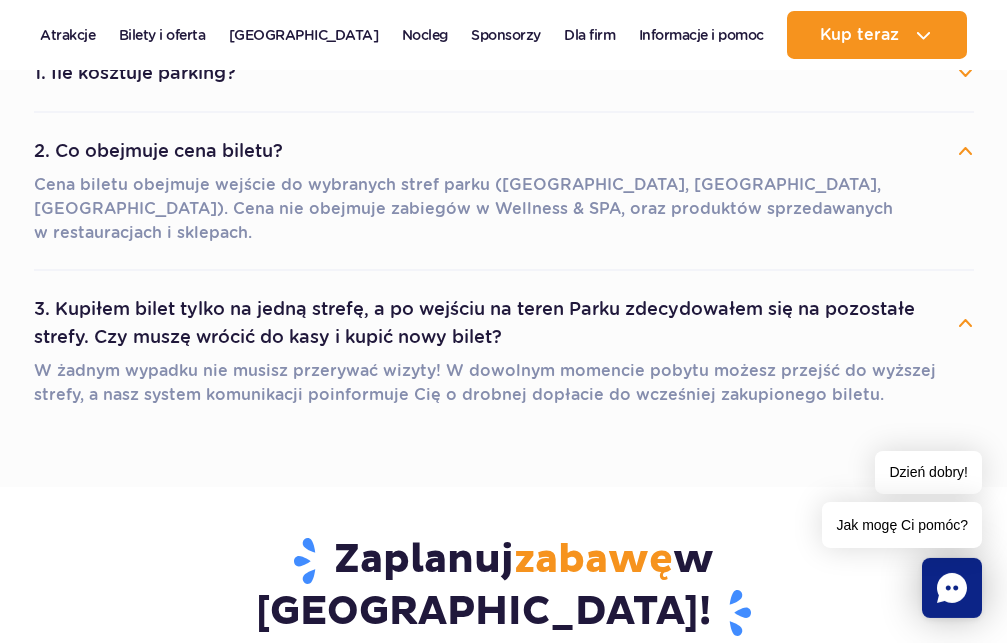 scroll, scrollTop: 1224, scrollLeft: 0, axis: vertical 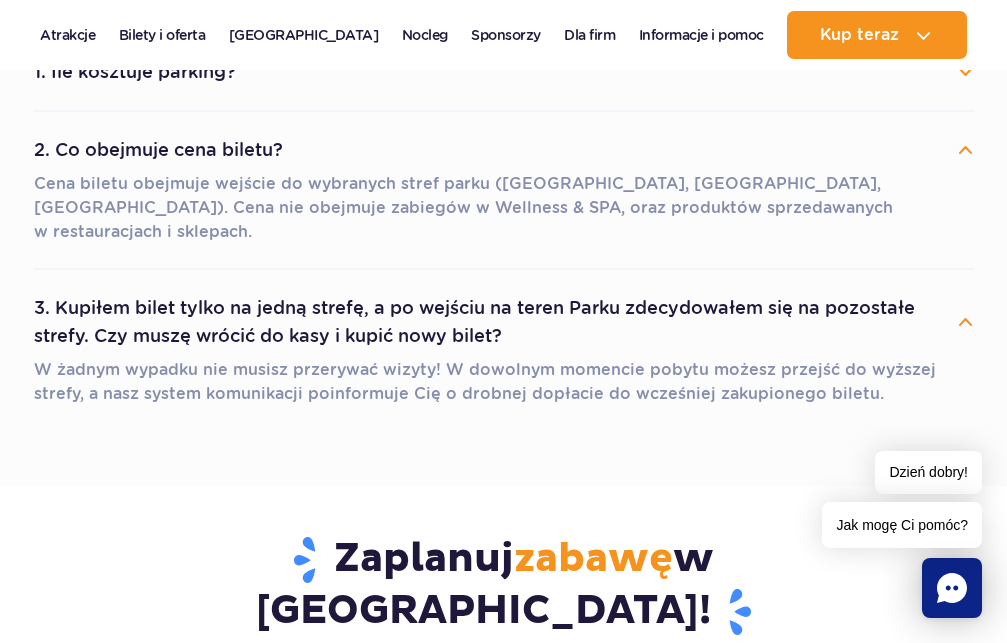 click on "3. Kupiłem bilet tylko na jedną strefę, a po wejściu na teren Parku zdecydowałem się na pozostałe strefy. Czy muszę wrócić do kasy i kupić nowy bilet?" at bounding box center (504, 322) 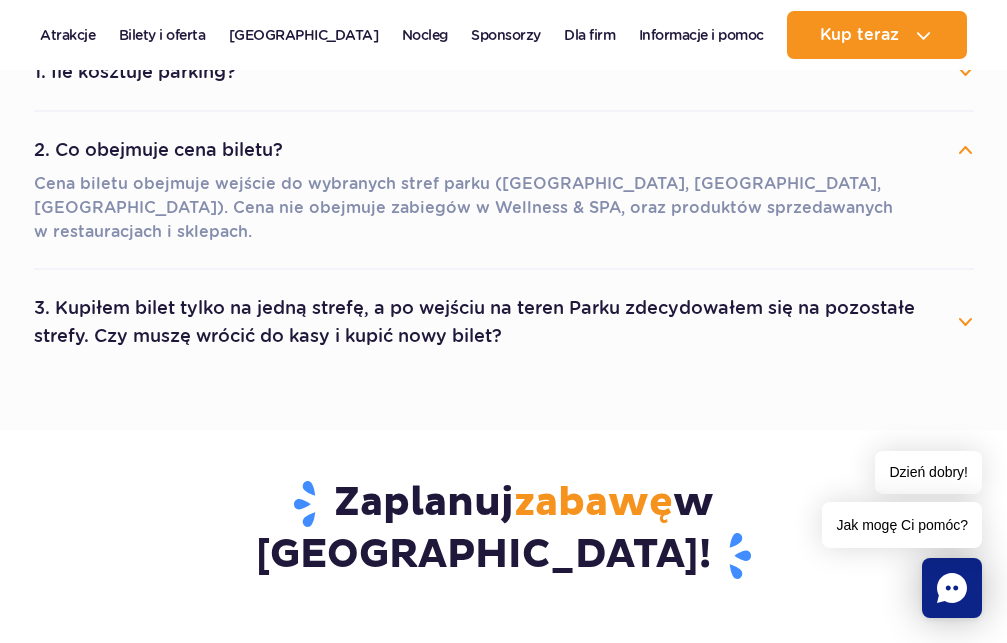 click on "2. Co obejmuje cena biletu?" at bounding box center [504, 150] 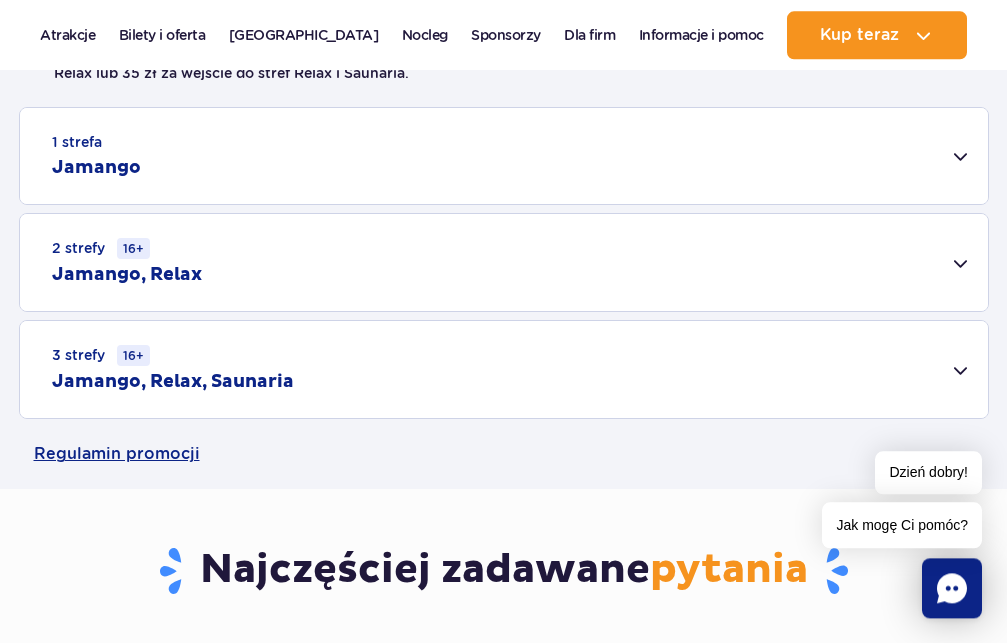 scroll, scrollTop: 612, scrollLeft: 0, axis: vertical 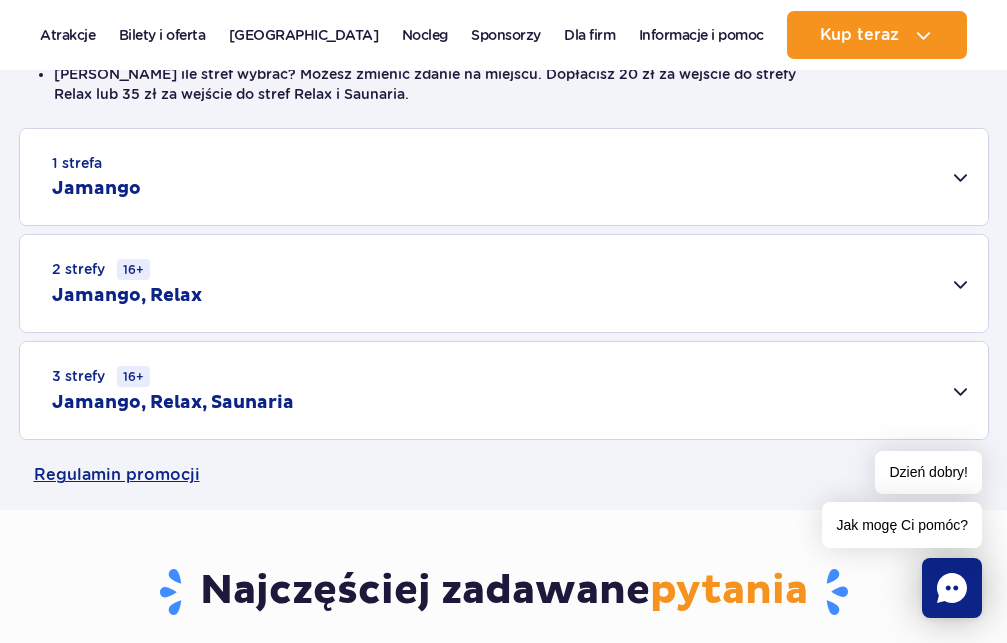 click on "1 strefa
Jamango" at bounding box center (504, 177) 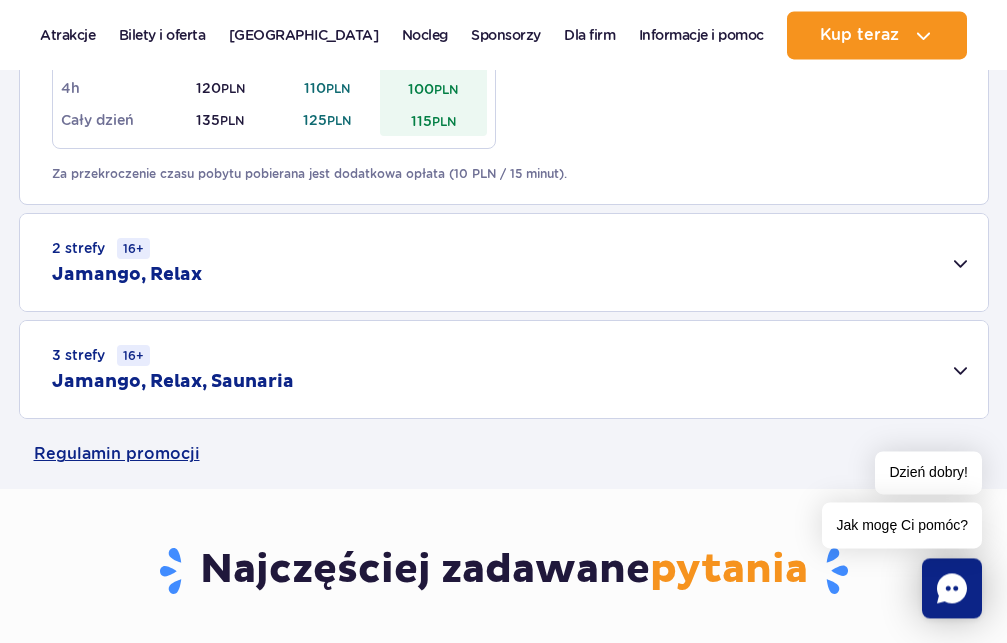 scroll, scrollTop: 1326, scrollLeft: 0, axis: vertical 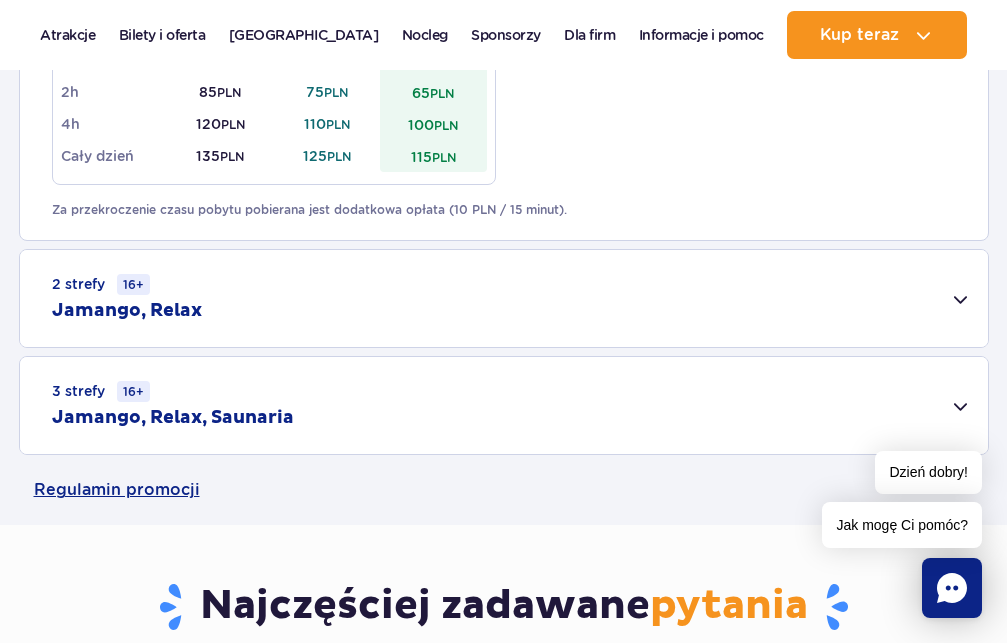 click on "2 strefy  16+
Jamango, Relax" at bounding box center (504, 298) 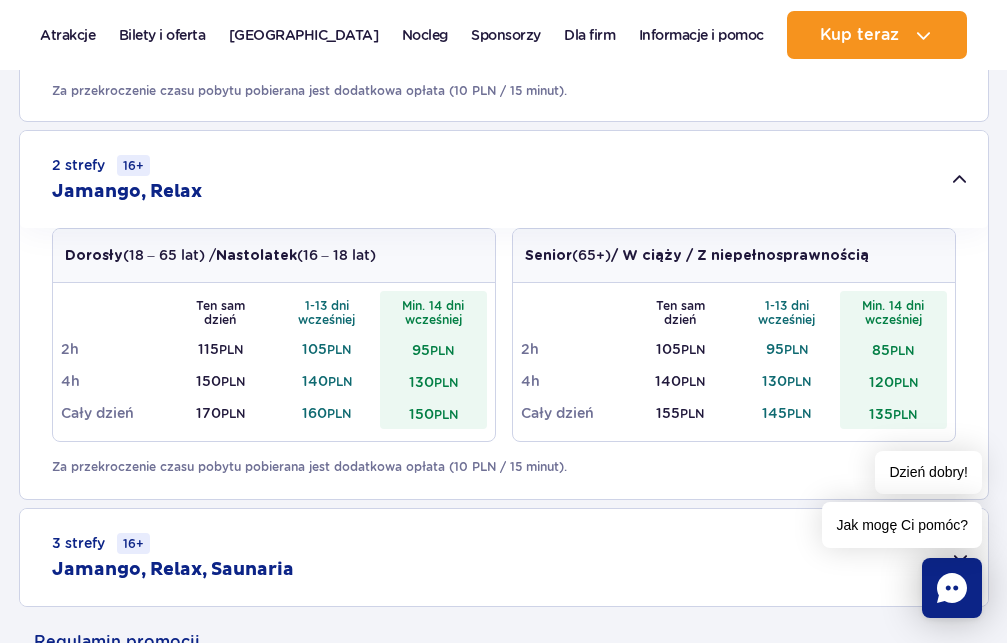 scroll, scrollTop: 1428, scrollLeft: 0, axis: vertical 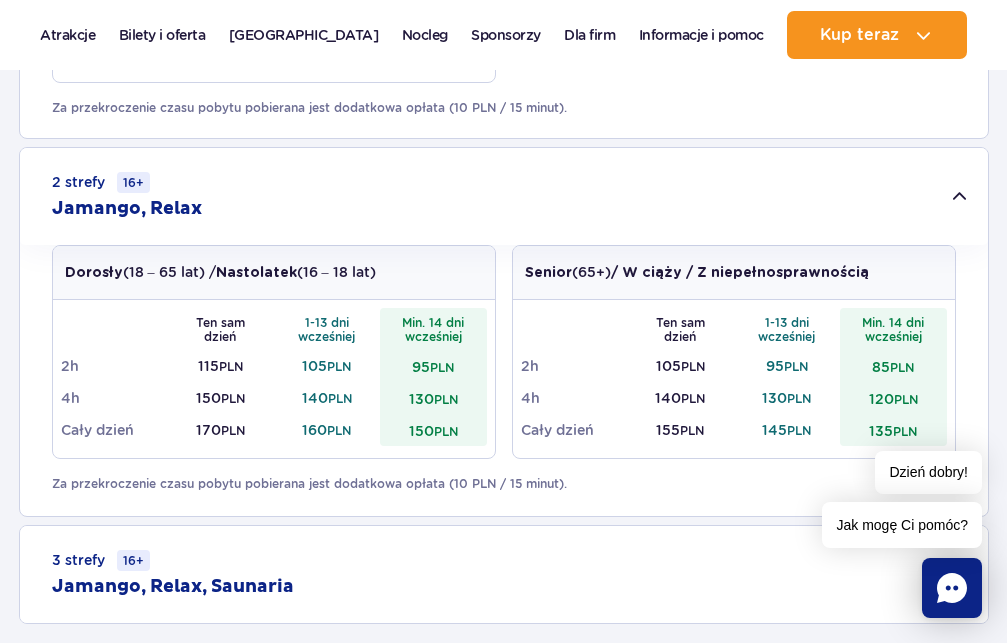 click on "2 strefy  16+
Jamango, Relax" at bounding box center [504, 196] 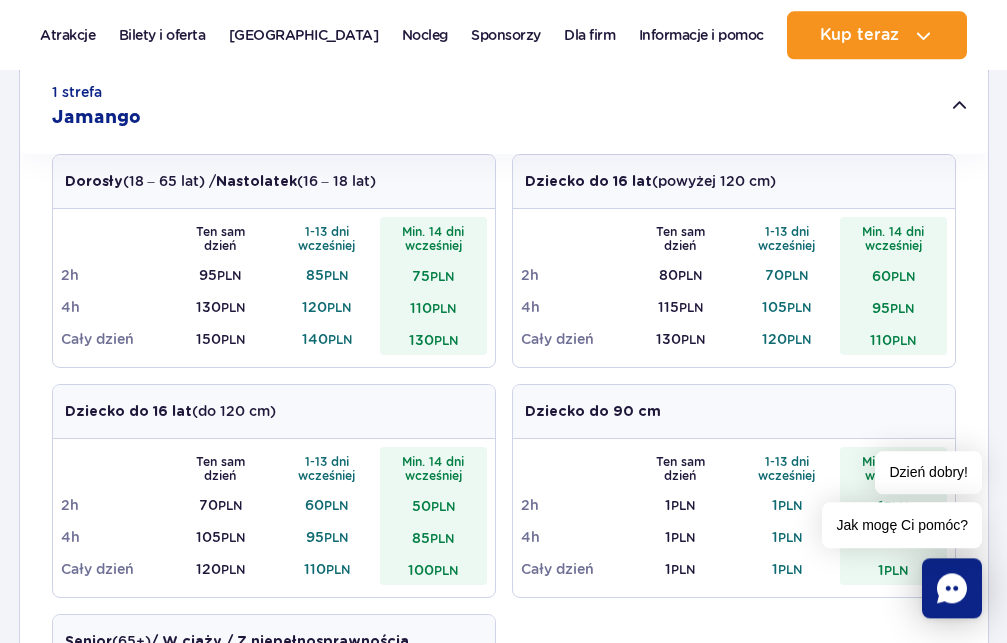 scroll, scrollTop: 612, scrollLeft: 0, axis: vertical 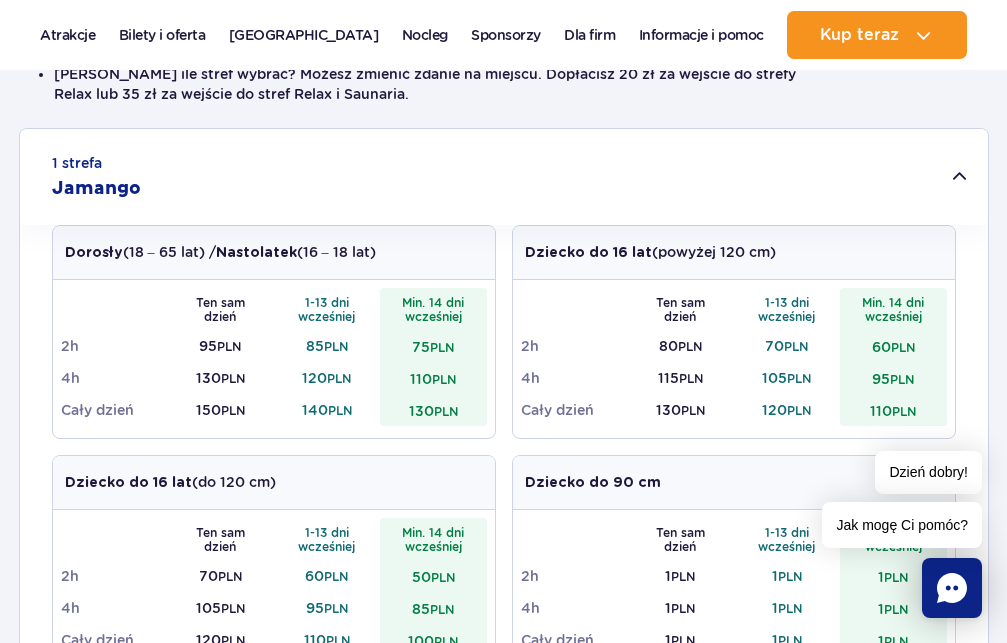 click on "1 strefa
Jamango" at bounding box center (504, 177) 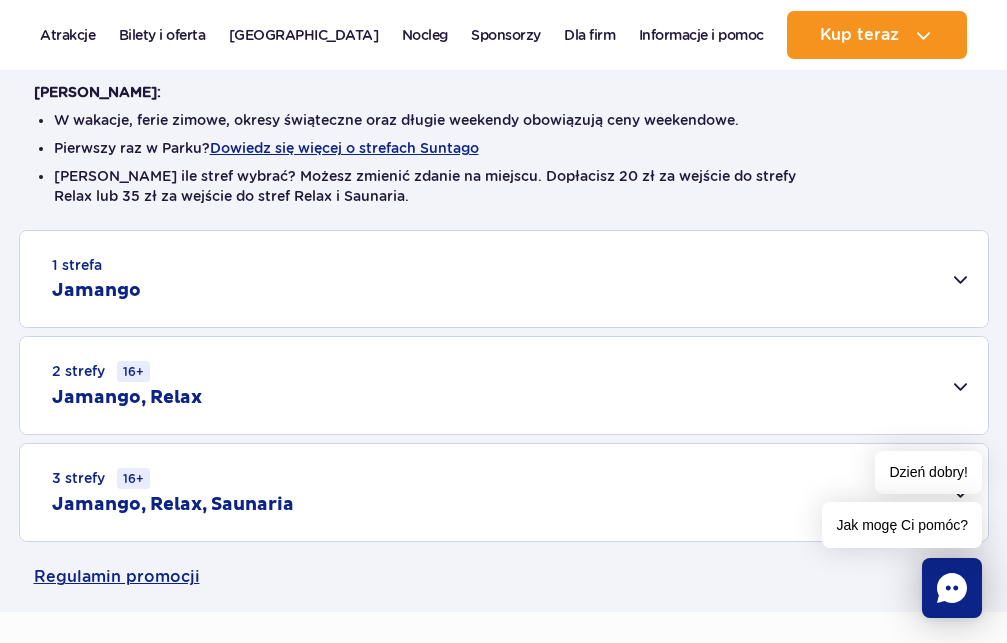 scroll, scrollTop: 0, scrollLeft: 0, axis: both 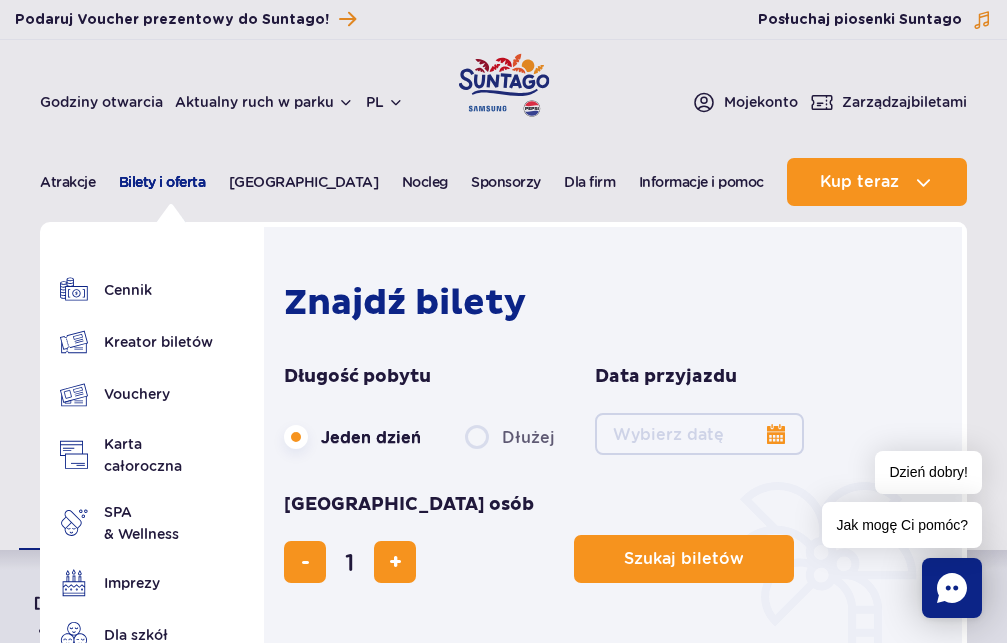 click on "Bilety i oferta" at bounding box center (162, 182) 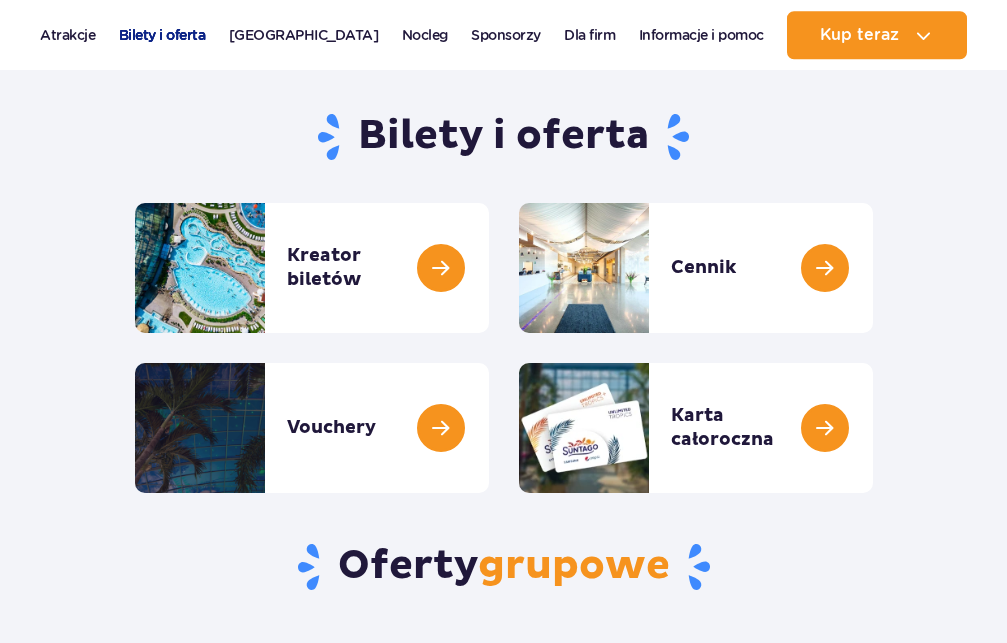 scroll, scrollTop: 204, scrollLeft: 0, axis: vertical 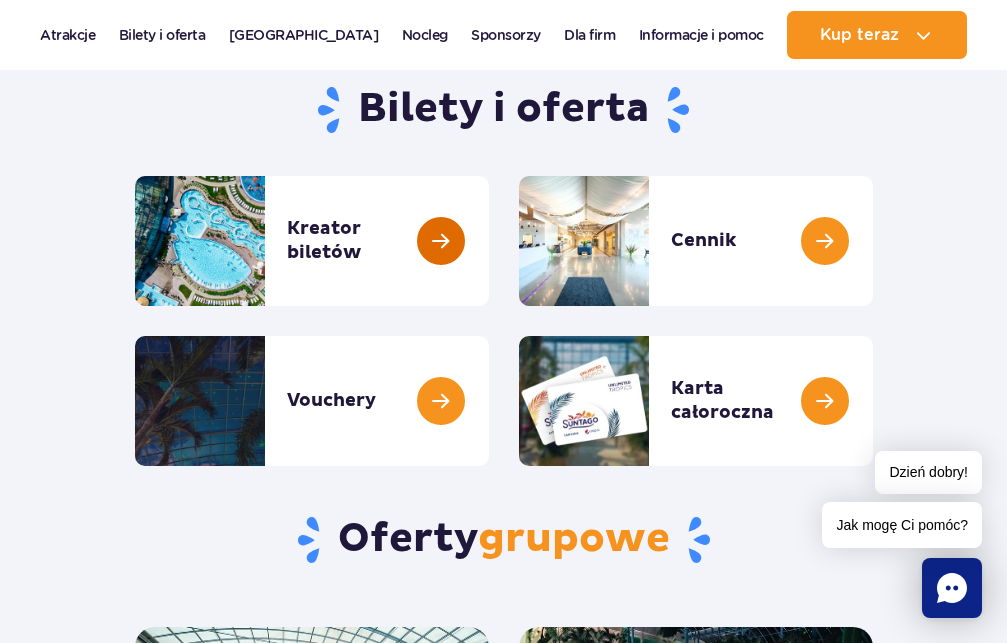 click at bounding box center [489, 241] 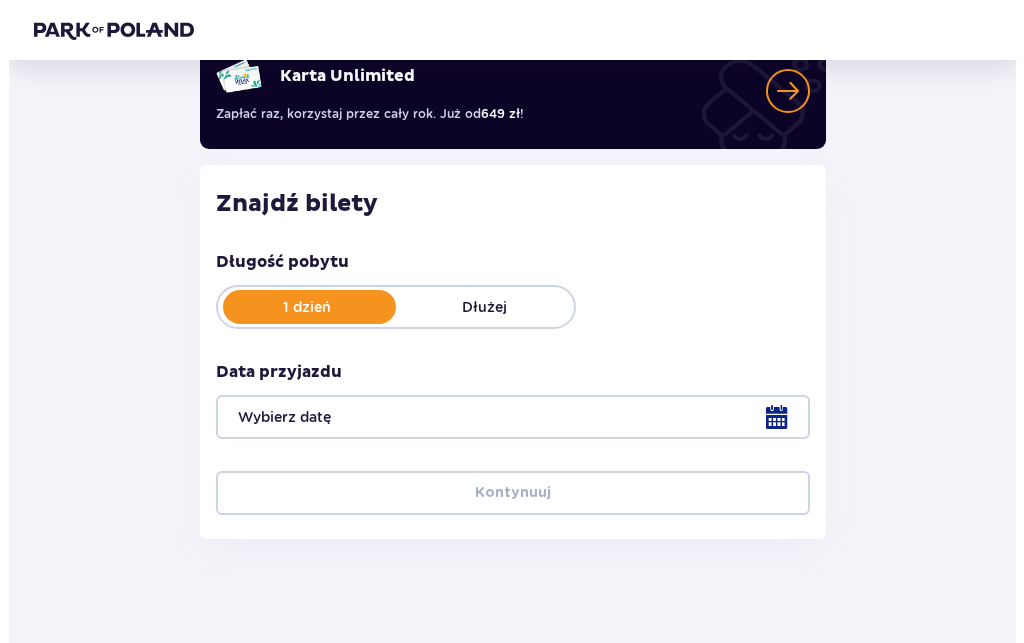 scroll, scrollTop: 193, scrollLeft: 0, axis: vertical 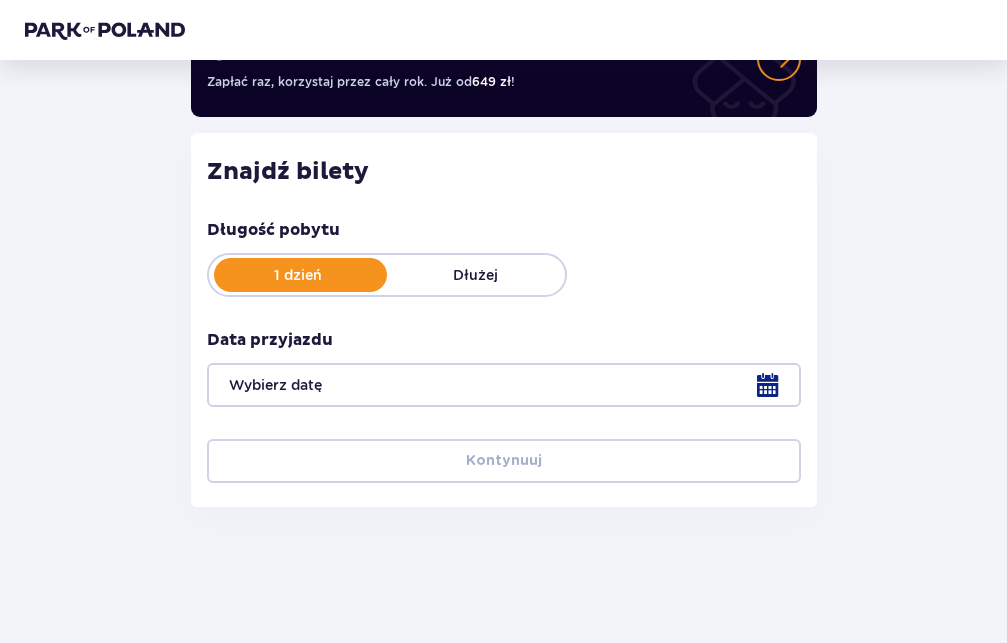 click at bounding box center [504, 385] 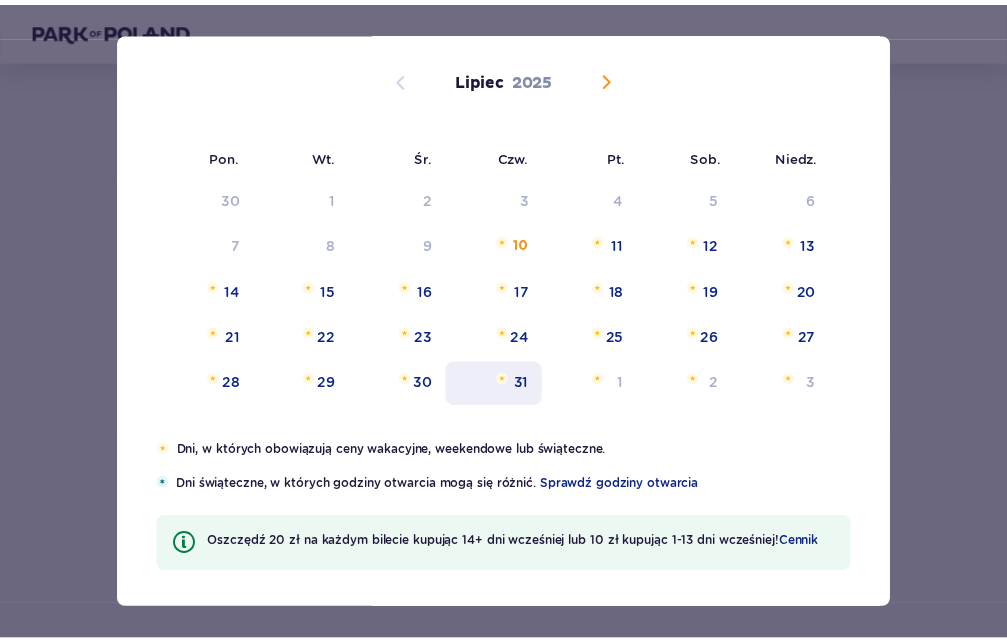 scroll, scrollTop: 130, scrollLeft: 0, axis: vertical 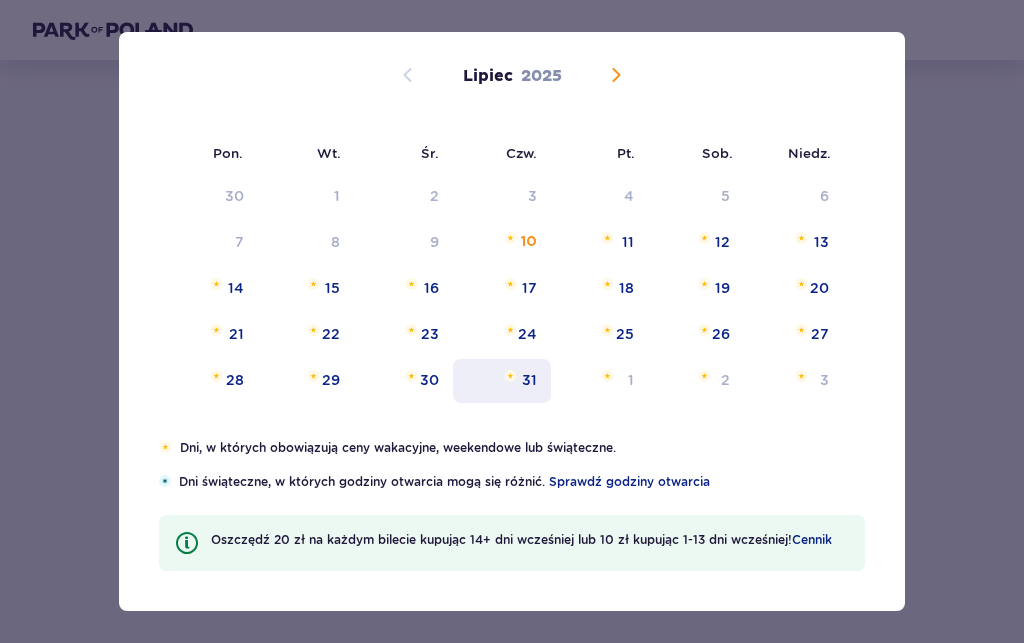 click on "31" at bounding box center [529, 380] 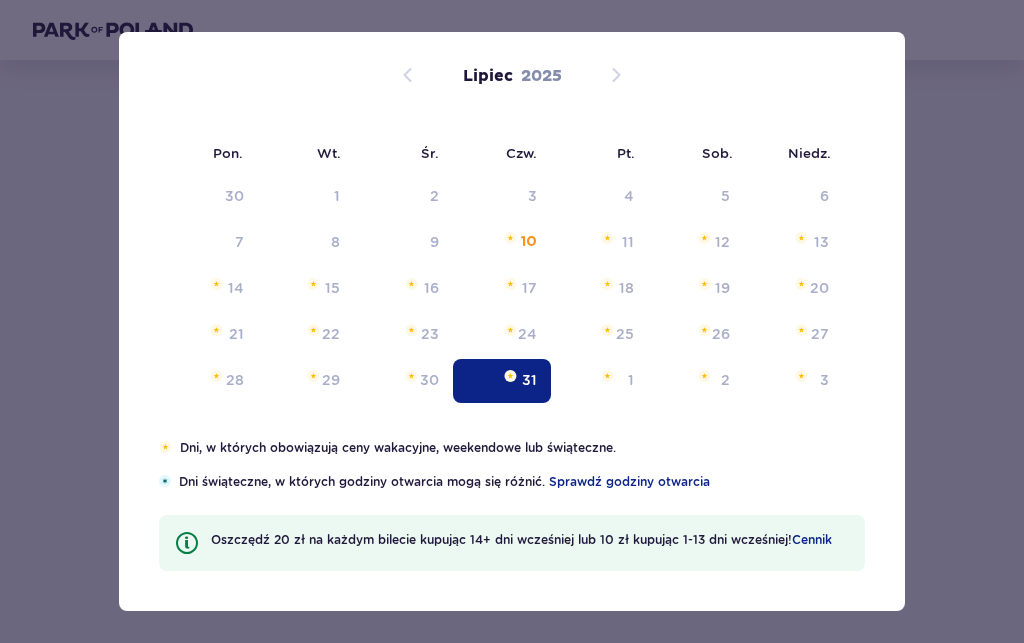 type on "31.07.25" 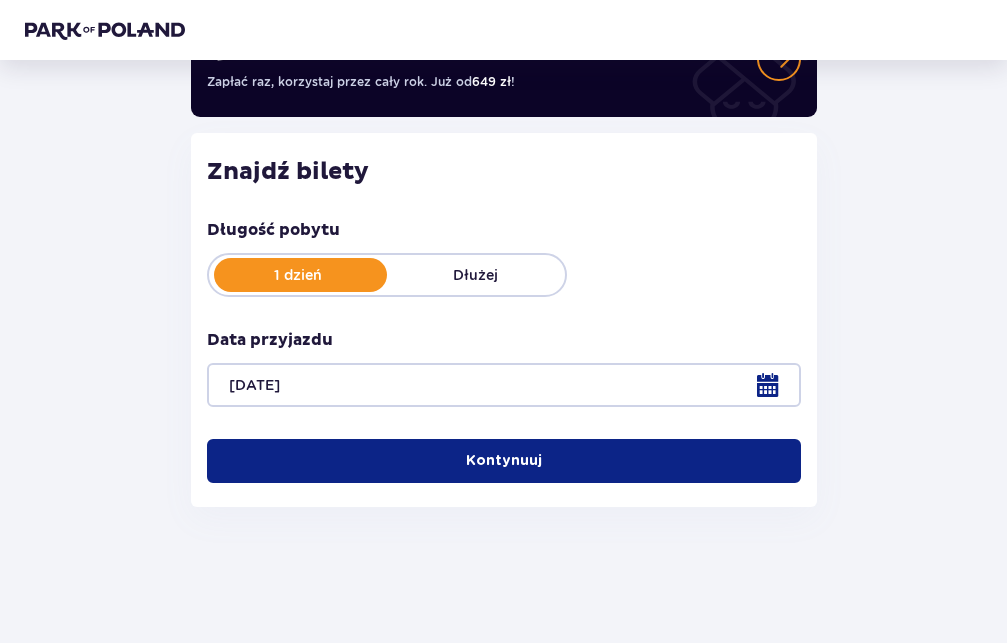 click on "Kontynuuj" at bounding box center (504, 461) 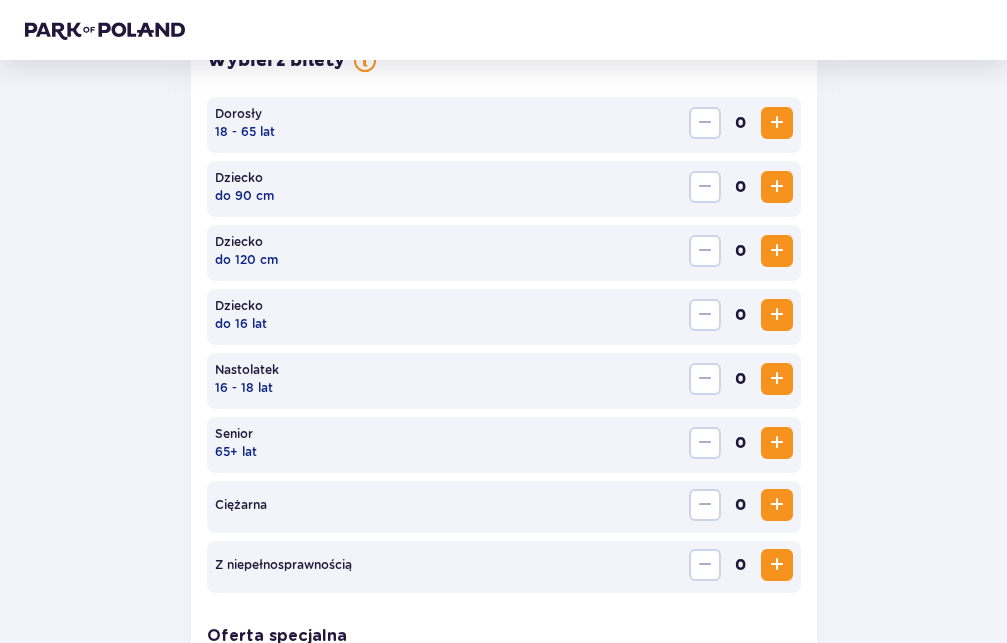 scroll, scrollTop: 616, scrollLeft: 0, axis: vertical 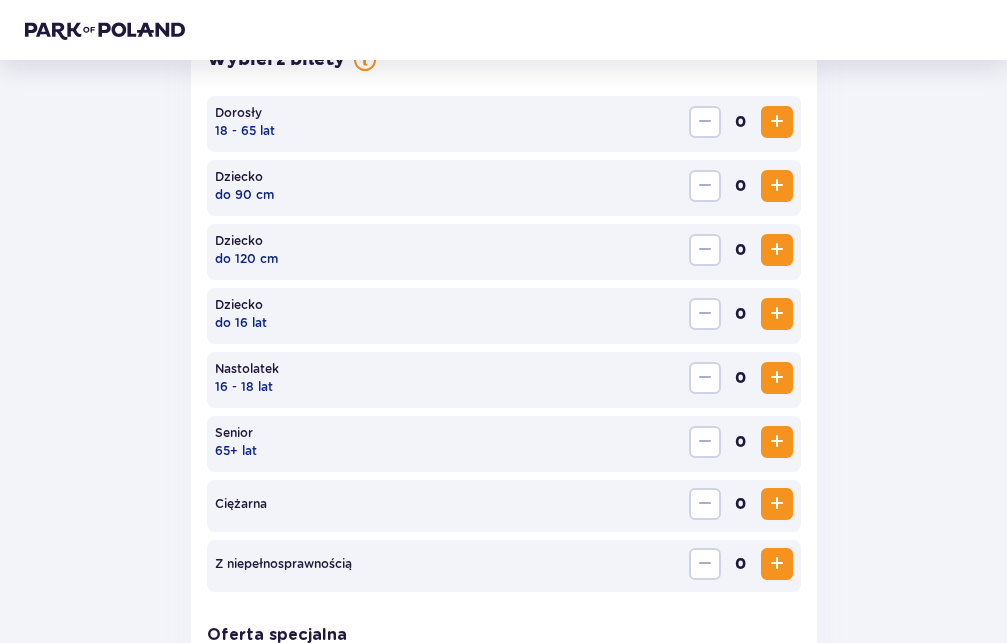 click at bounding box center (777, 122) 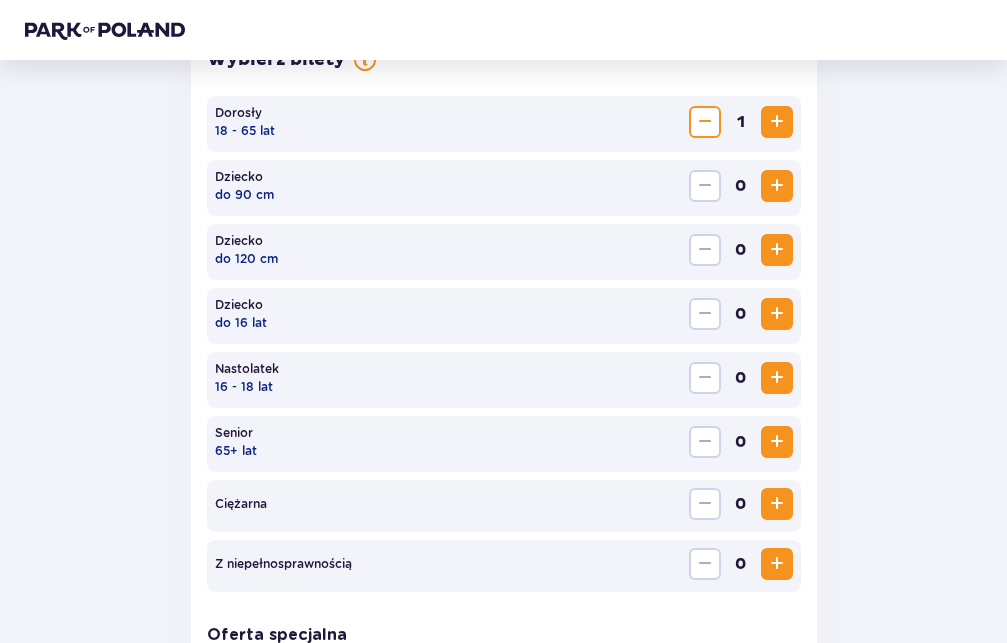 click at bounding box center (777, 250) 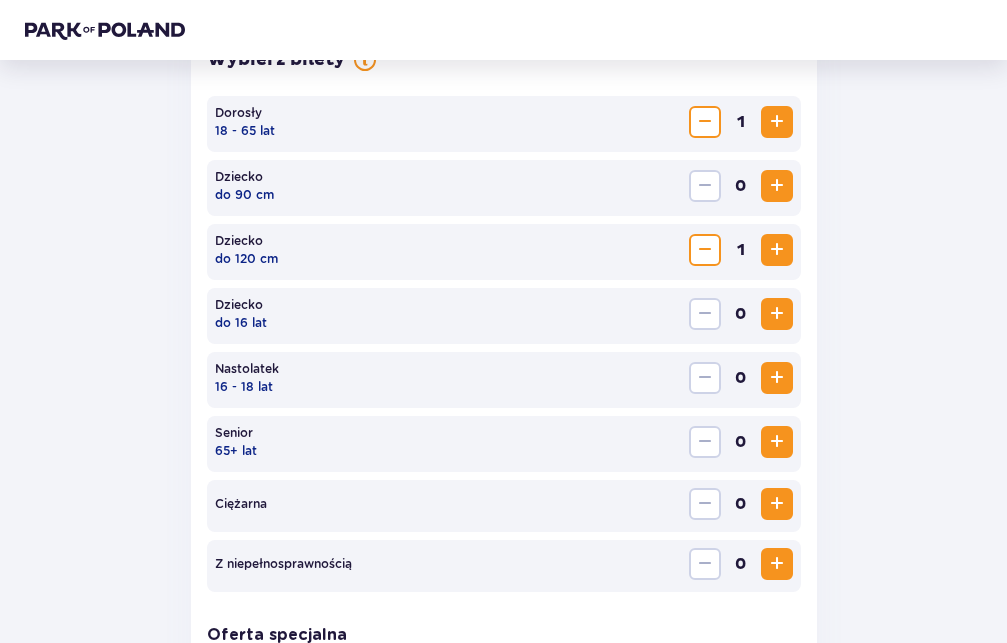 click at bounding box center (777, 314) 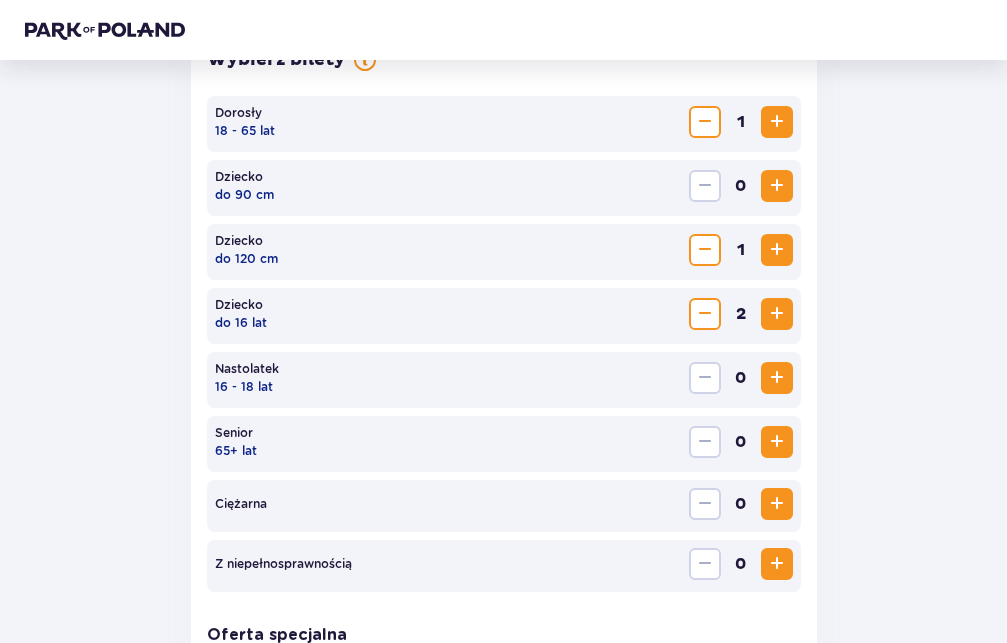 click on "Z niepełno­sprawnością 0" at bounding box center (504, 566) 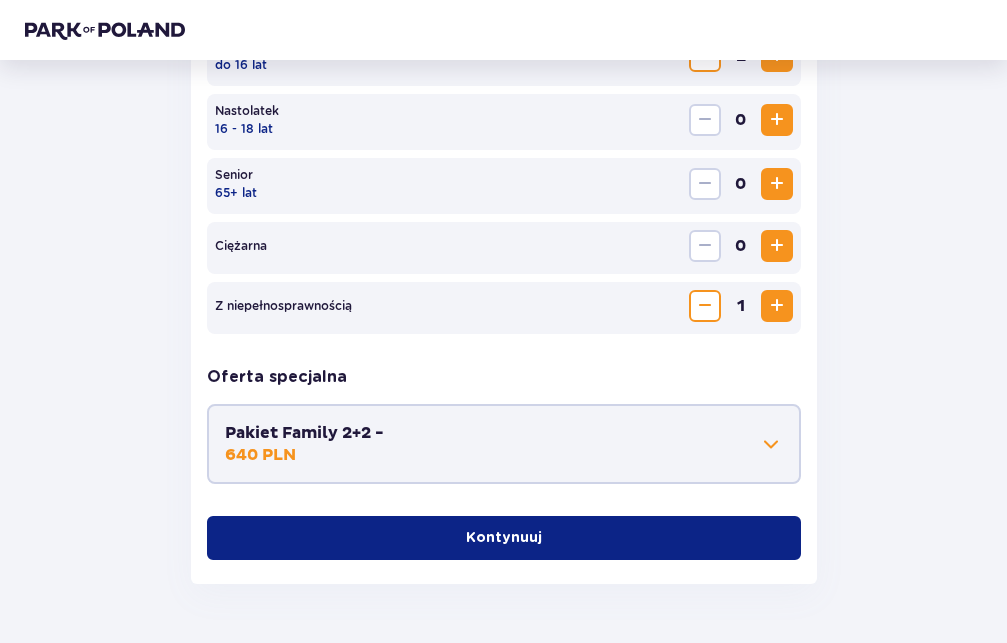 scroll, scrollTop: 922, scrollLeft: 0, axis: vertical 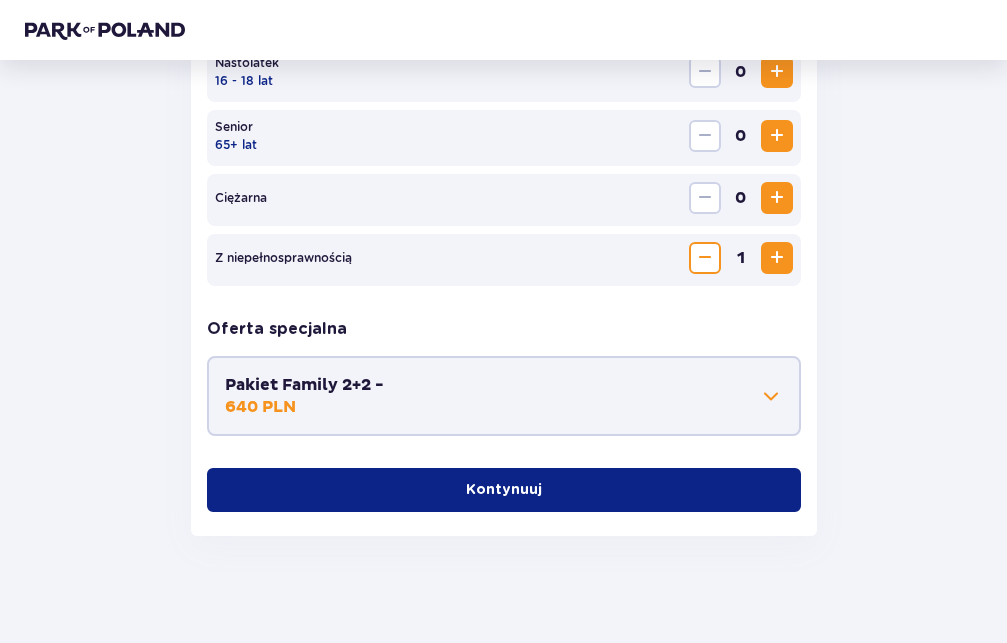 click at bounding box center (771, 396) 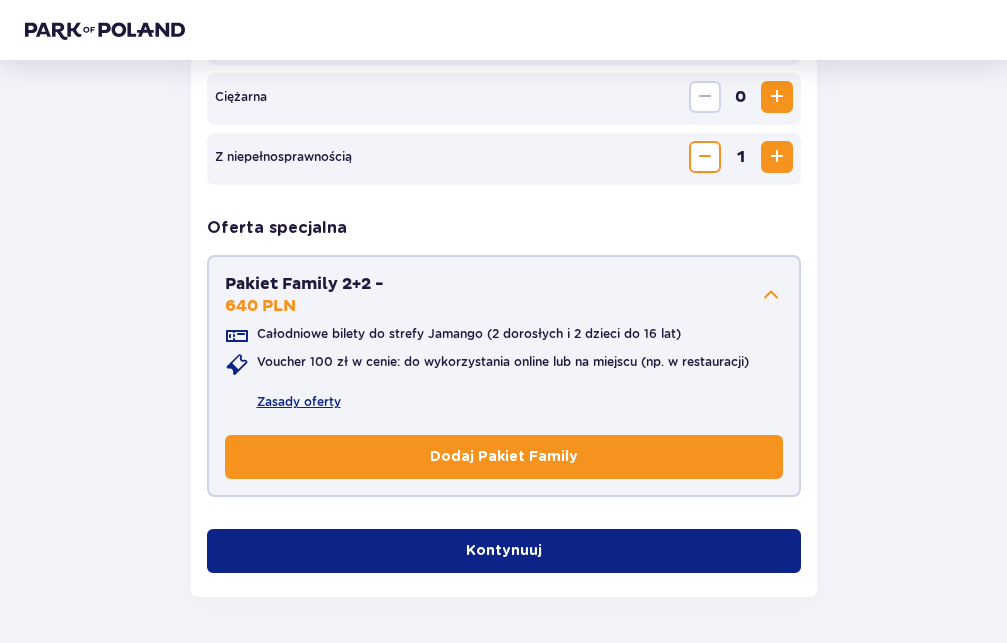 scroll, scrollTop: 1024, scrollLeft: 0, axis: vertical 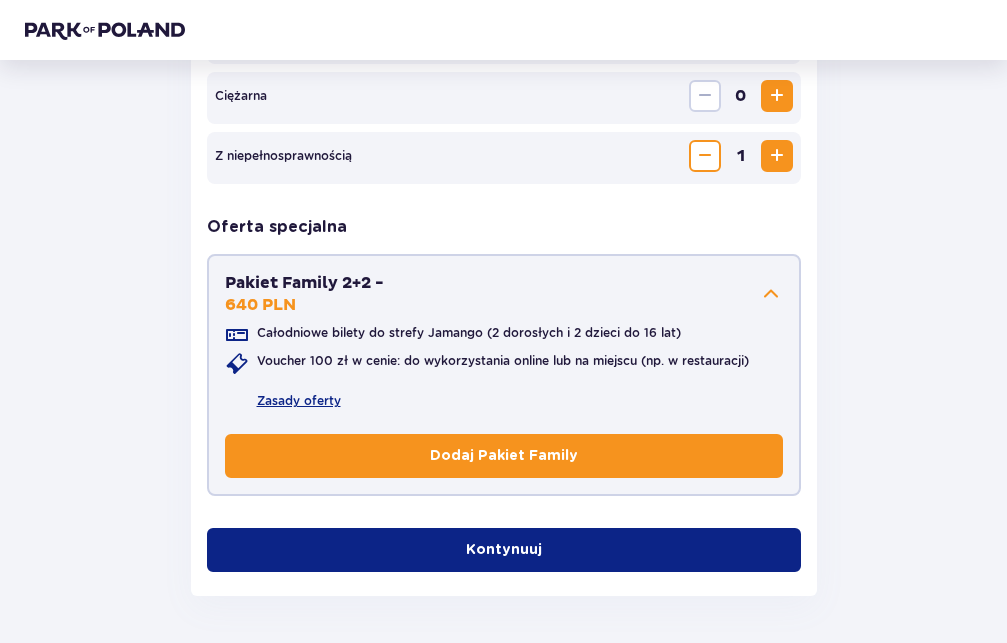 click on "Dodaj Pakiet Family" at bounding box center [504, 456] 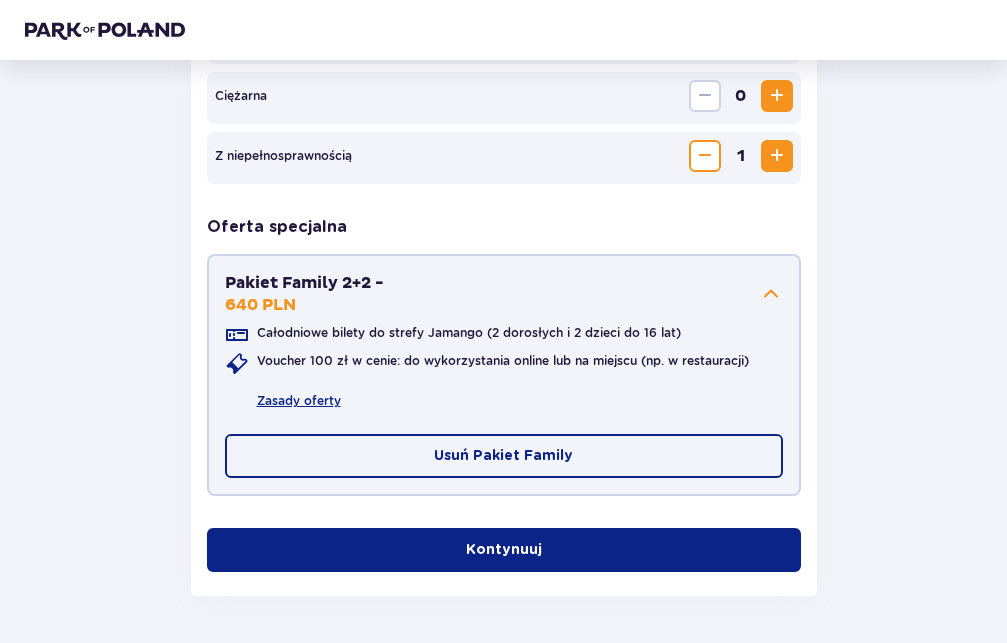 click on "Kontynuuj" at bounding box center [504, 550] 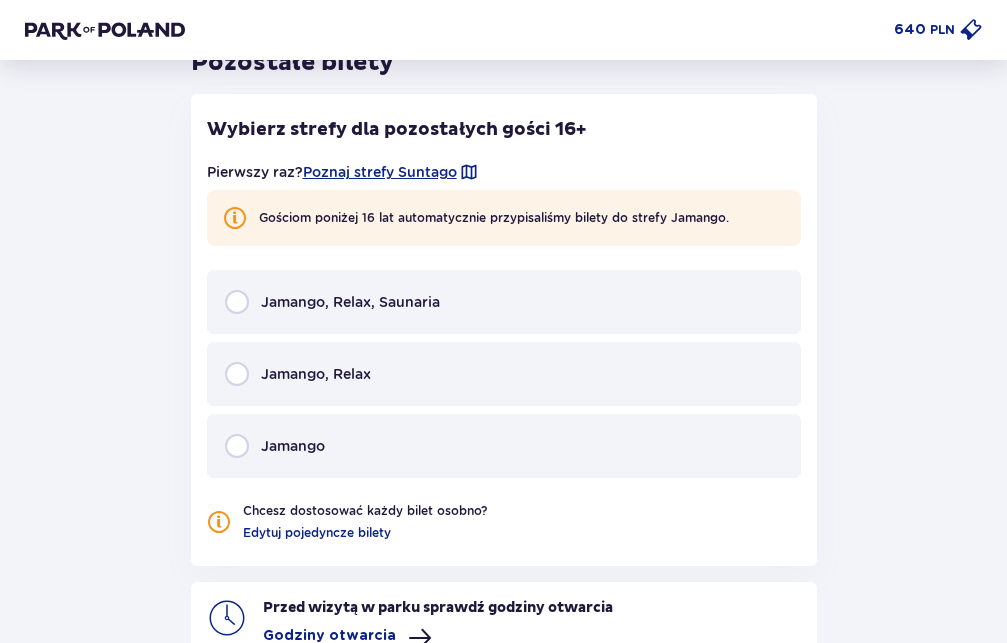 scroll, scrollTop: 2023, scrollLeft: 0, axis: vertical 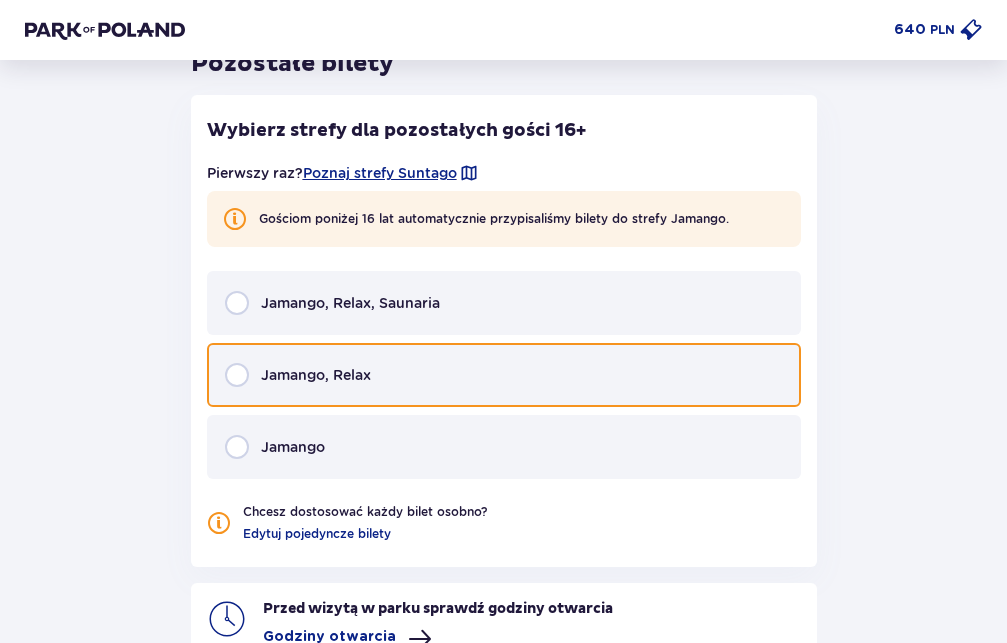 click at bounding box center (237, 375) 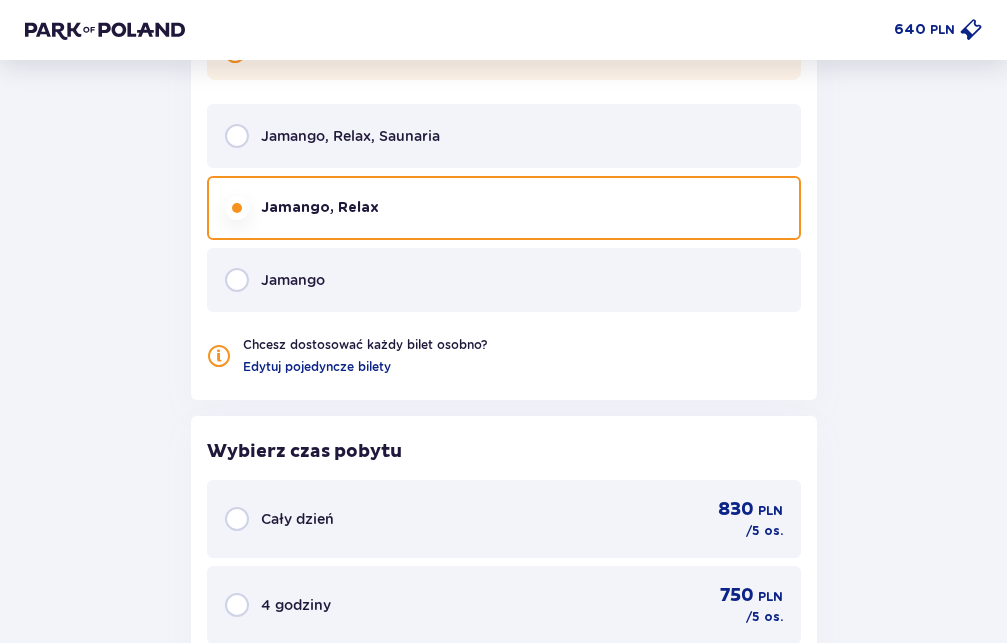scroll, scrollTop: 2056, scrollLeft: 0, axis: vertical 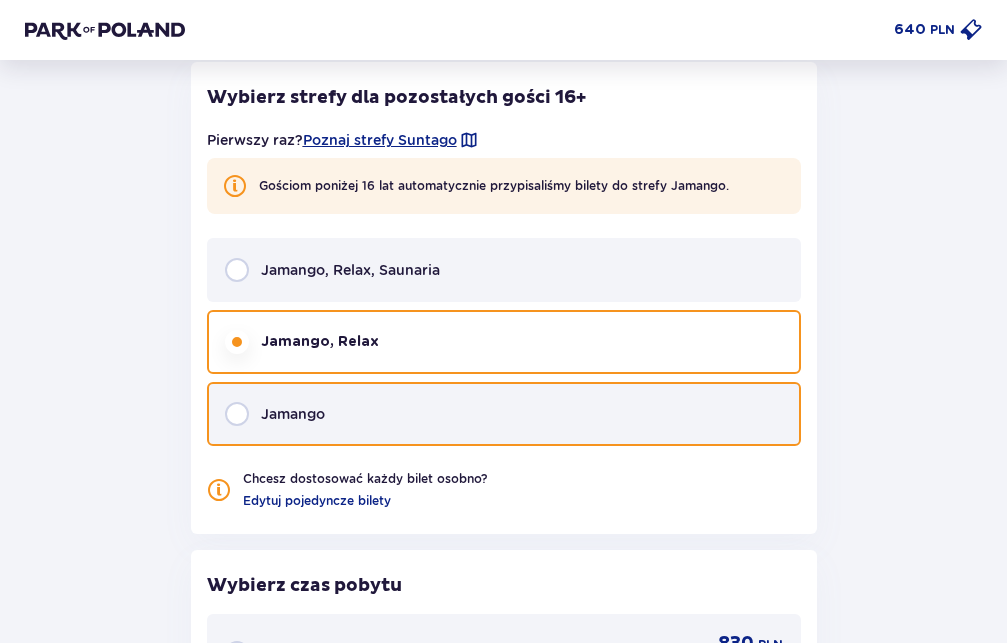 click at bounding box center [237, 414] 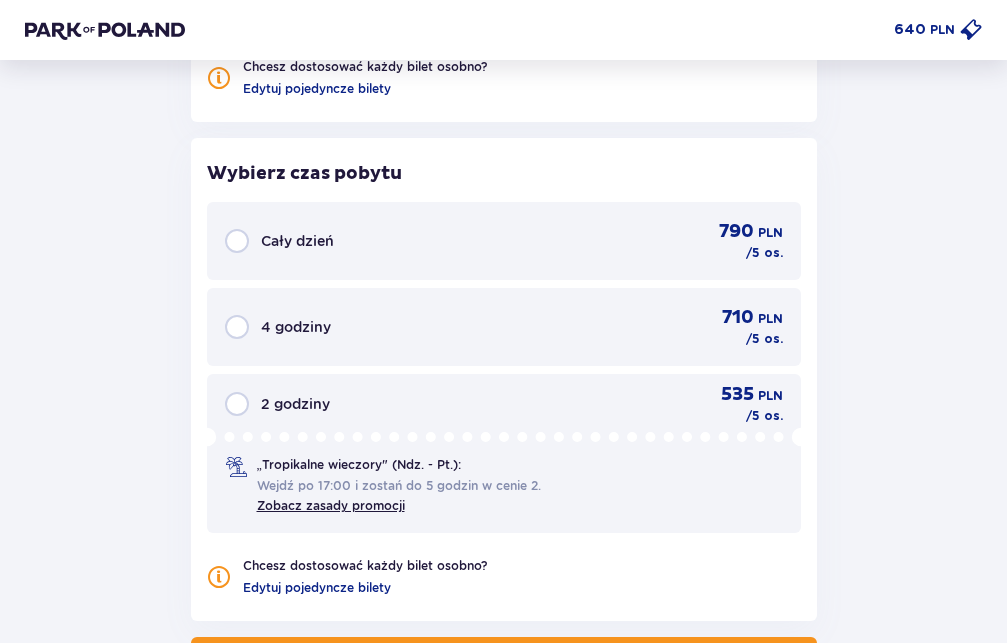 scroll, scrollTop: 2464, scrollLeft: 0, axis: vertical 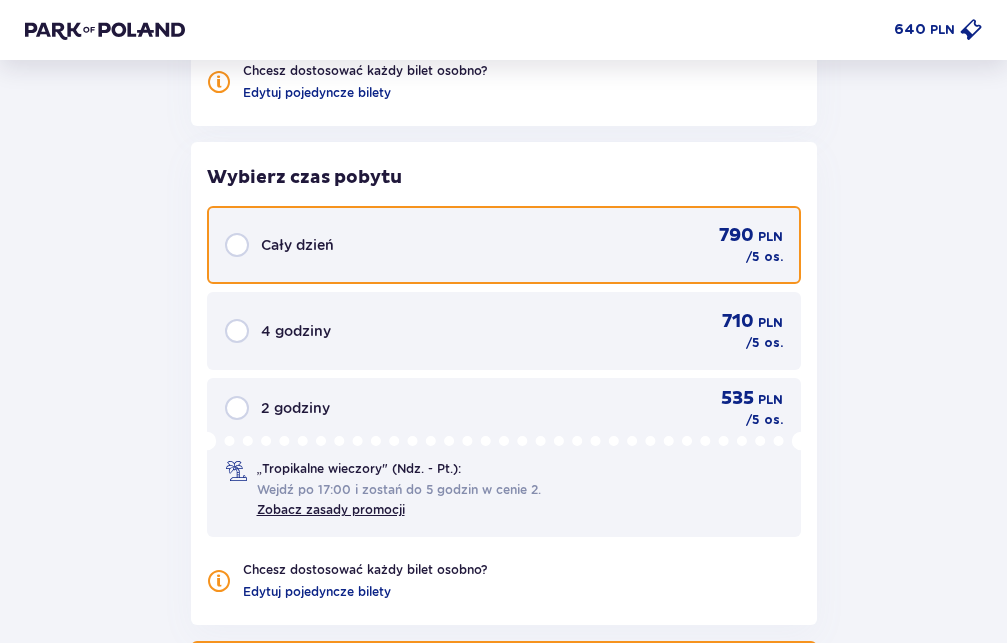 click at bounding box center [237, 245] 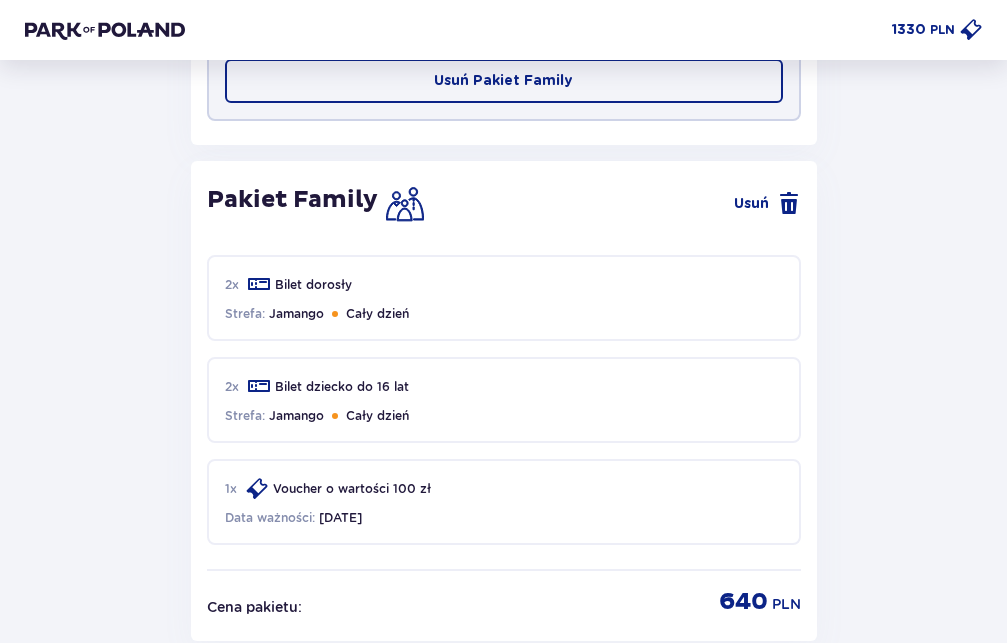 scroll, scrollTop: 1400, scrollLeft: 0, axis: vertical 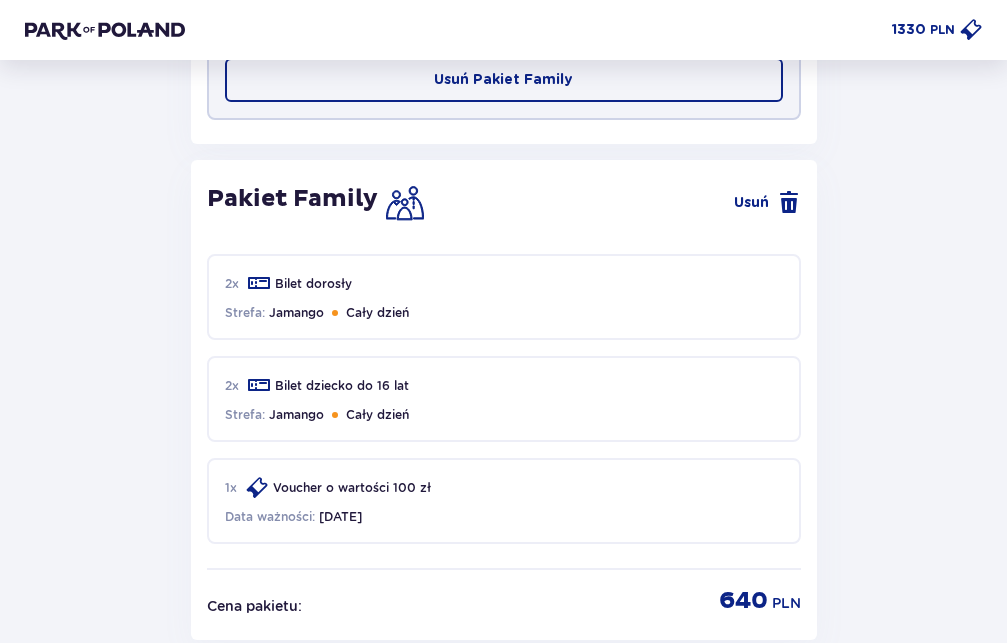 click on "Usuń Pakiet Family" at bounding box center [503, 80] 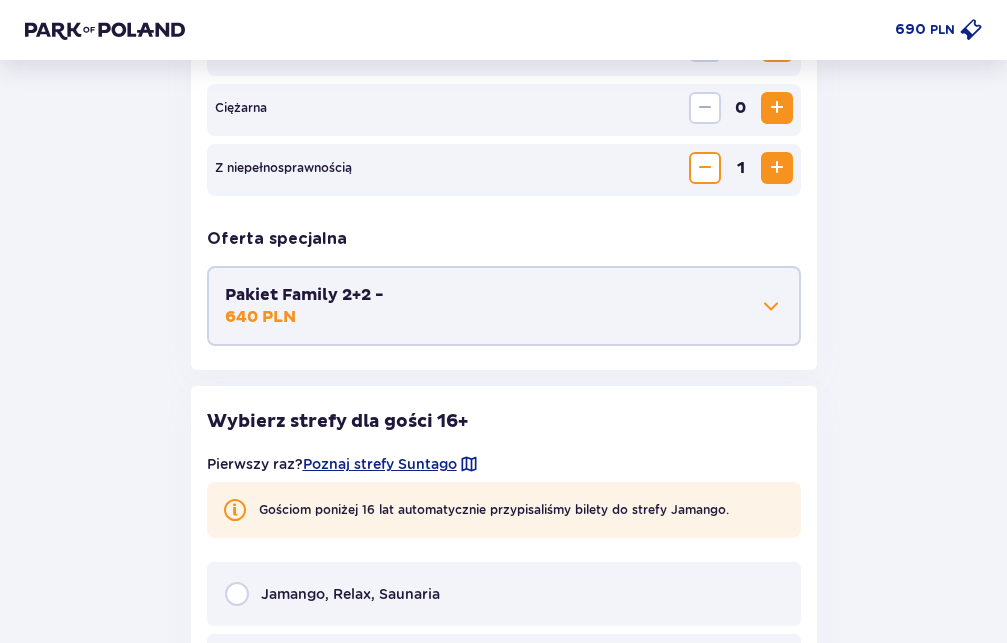 scroll, scrollTop: 986, scrollLeft: 0, axis: vertical 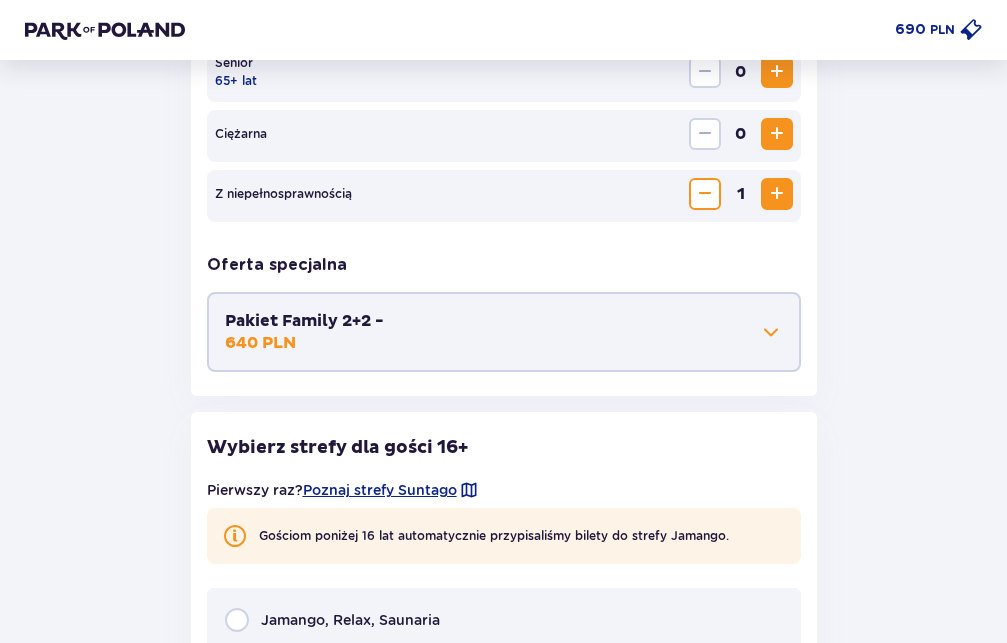 click on "Pakiet Family 2+2 -  640 PLN" at bounding box center (304, 332) 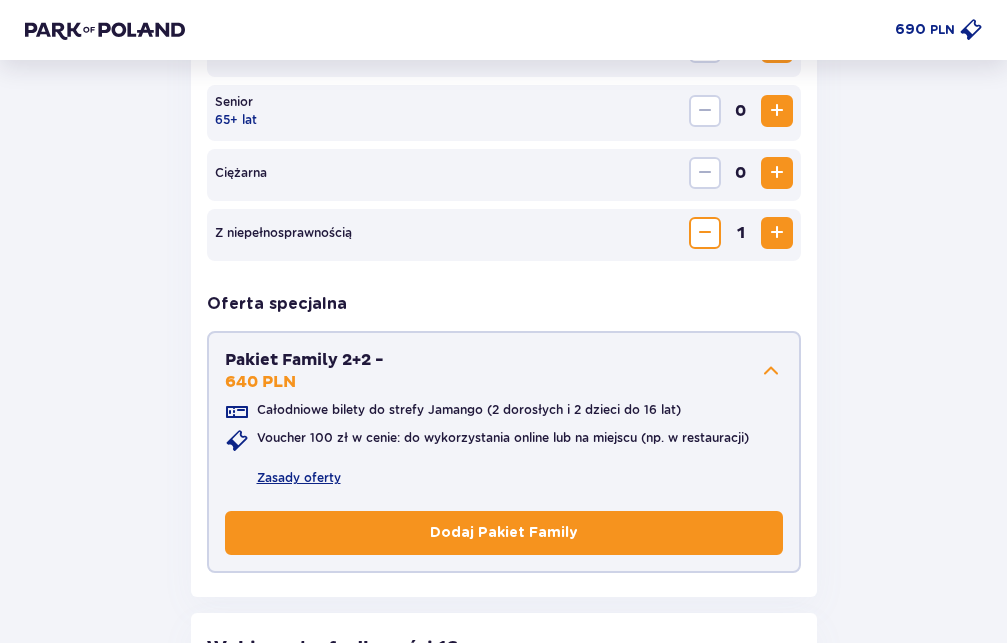 scroll, scrollTop: 1046, scrollLeft: 0, axis: vertical 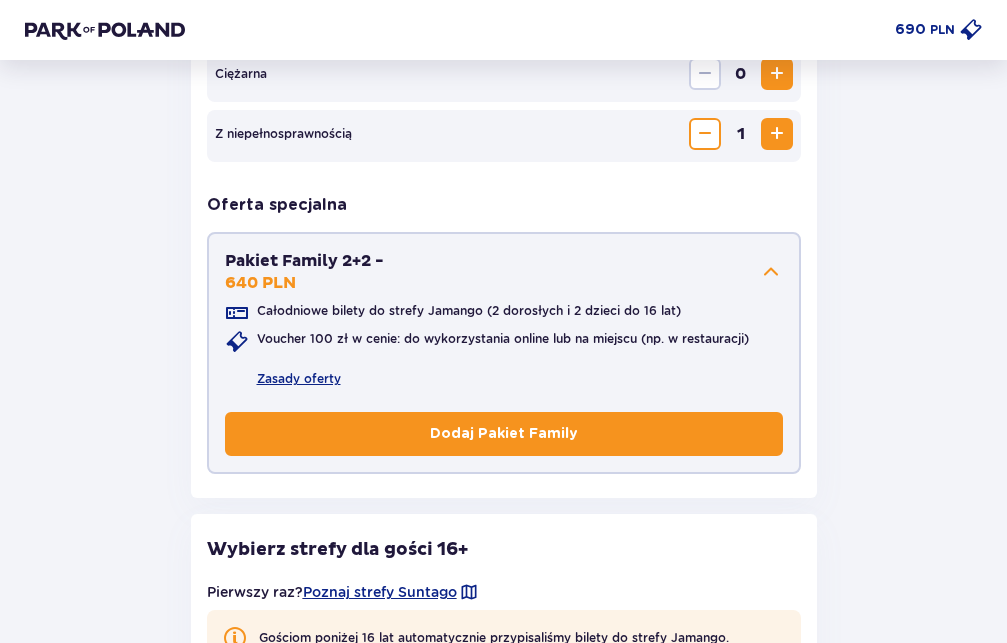 click on "Dodaj Pakiet Family" at bounding box center [504, 434] 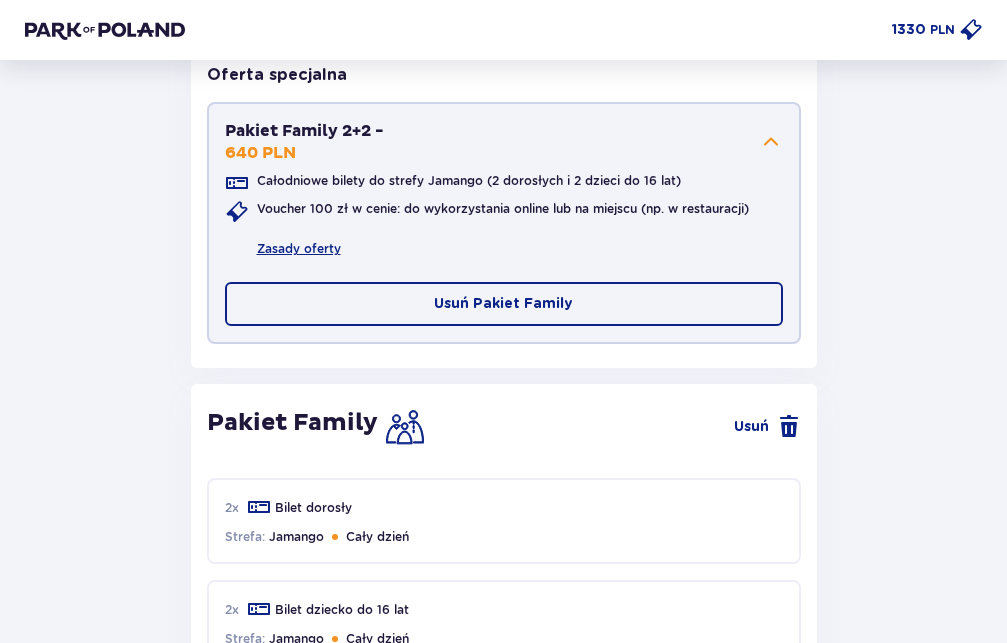 scroll, scrollTop: 1128, scrollLeft: 0, axis: vertical 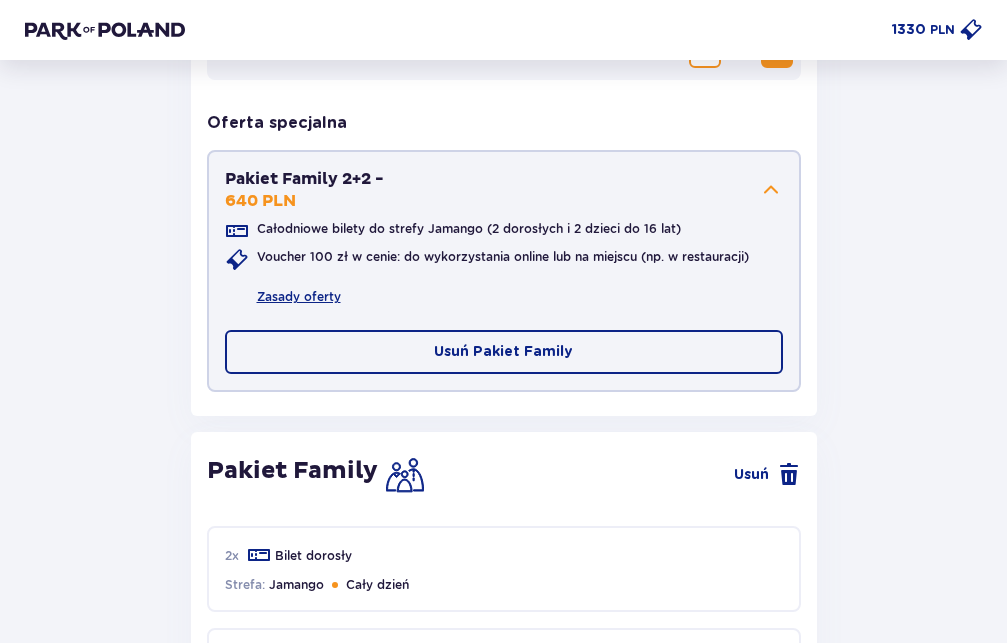 click on "Usuń Pakiet Family" at bounding box center [504, 352] 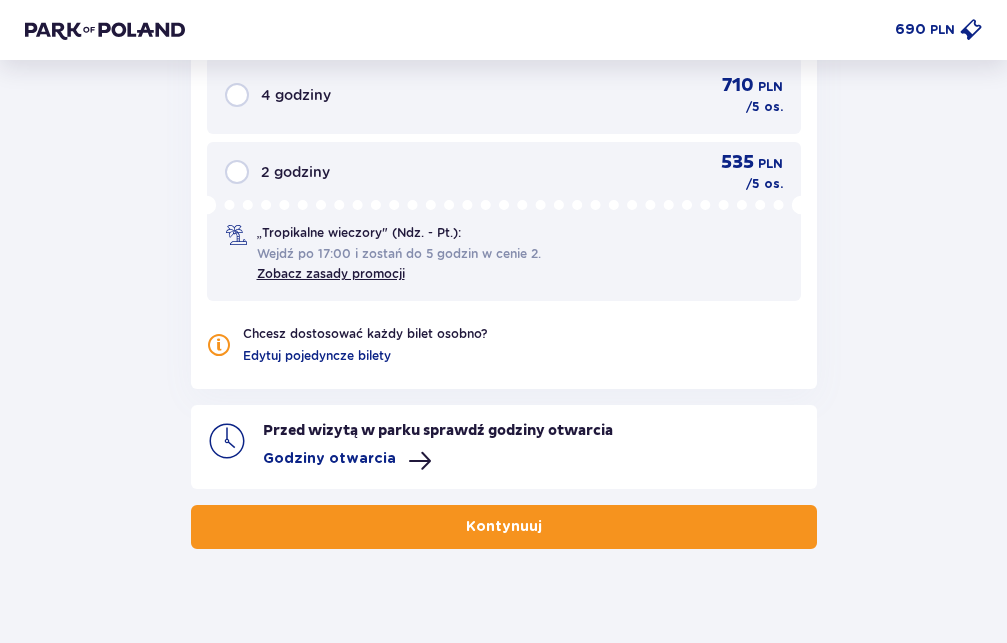 scroll, scrollTop: 2006, scrollLeft: 0, axis: vertical 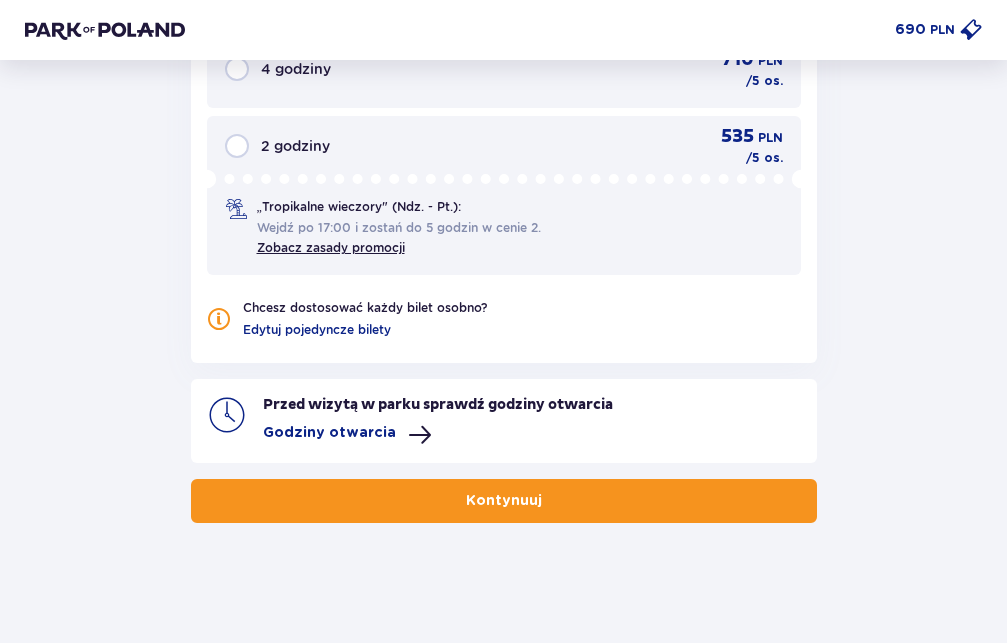 click on "Kontynuuj" at bounding box center [504, 501] 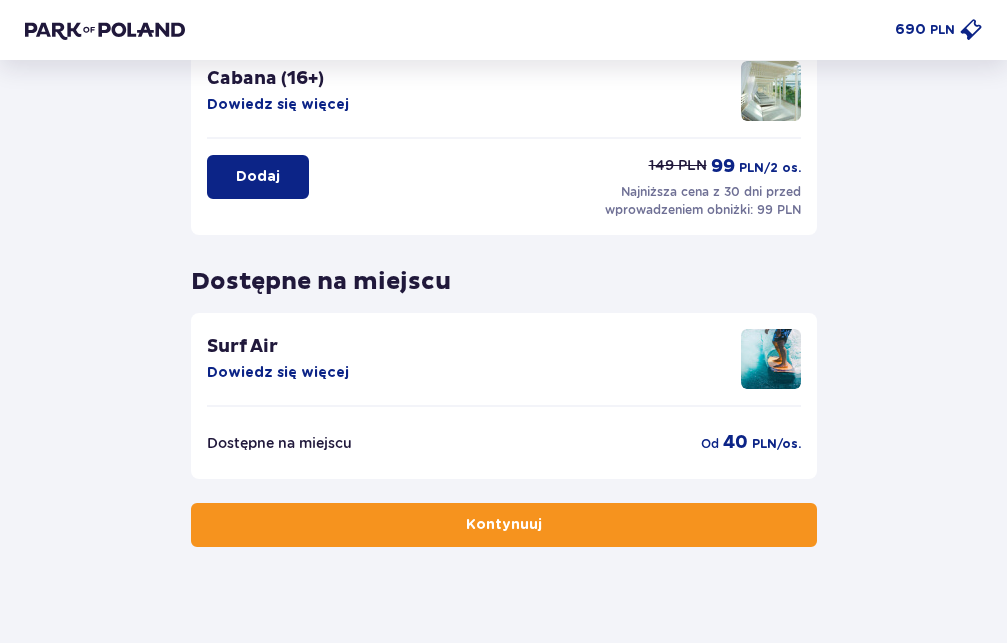 scroll, scrollTop: 563, scrollLeft: 0, axis: vertical 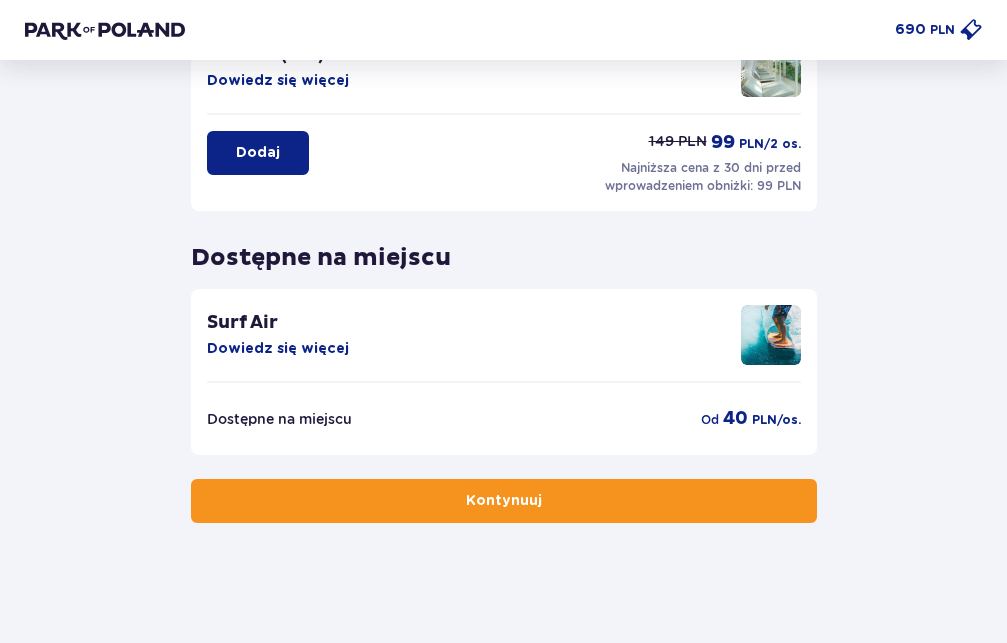 click on "Kontynuuj" at bounding box center [504, 501] 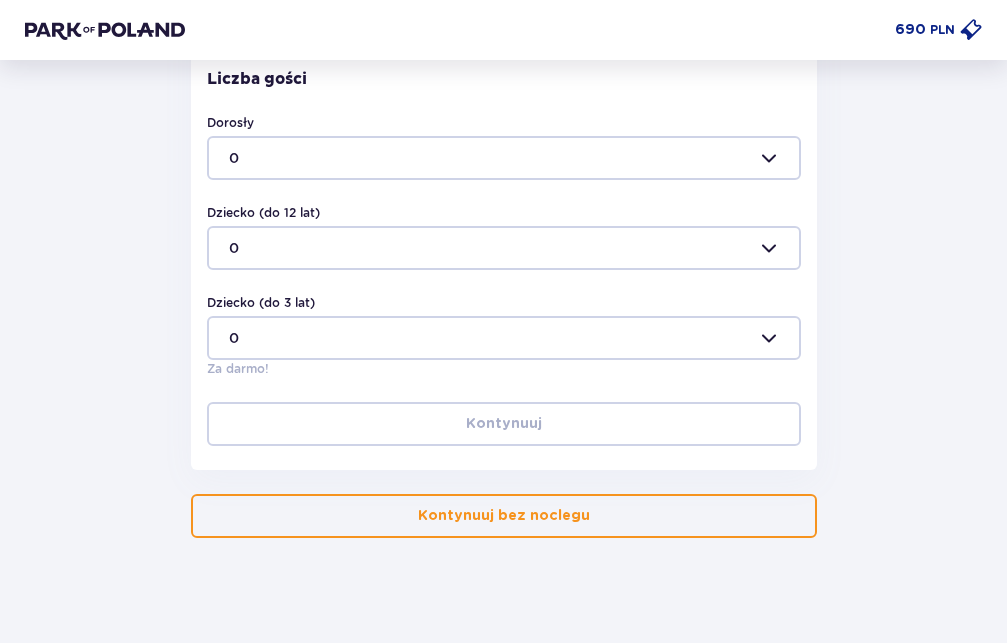 scroll, scrollTop: 691, scrollLeft: 0, axis: vertical 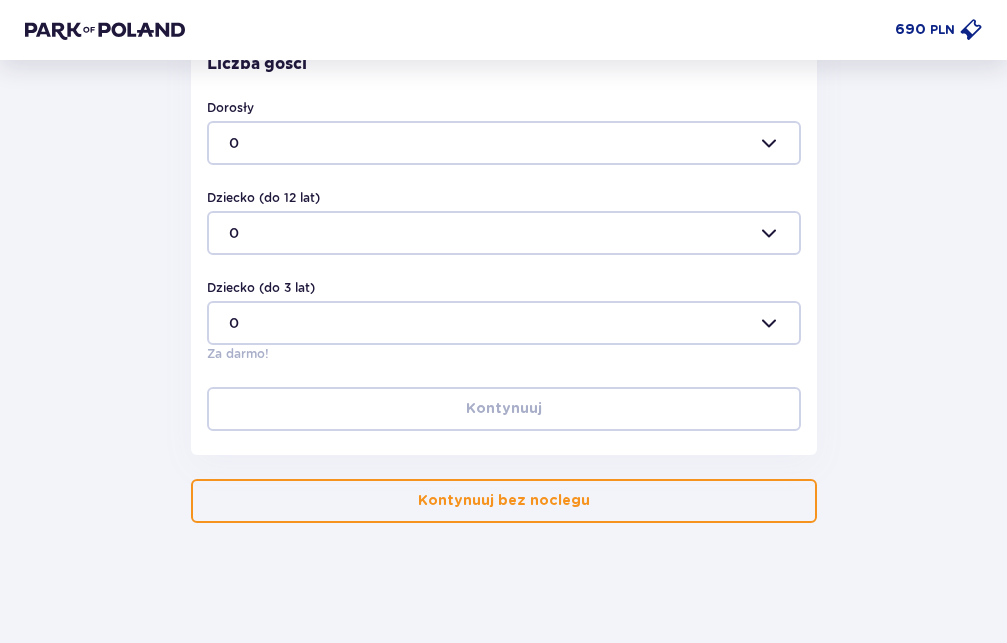 click on "Kontynuuj bez noclegu" at bounding box center (504, 501) 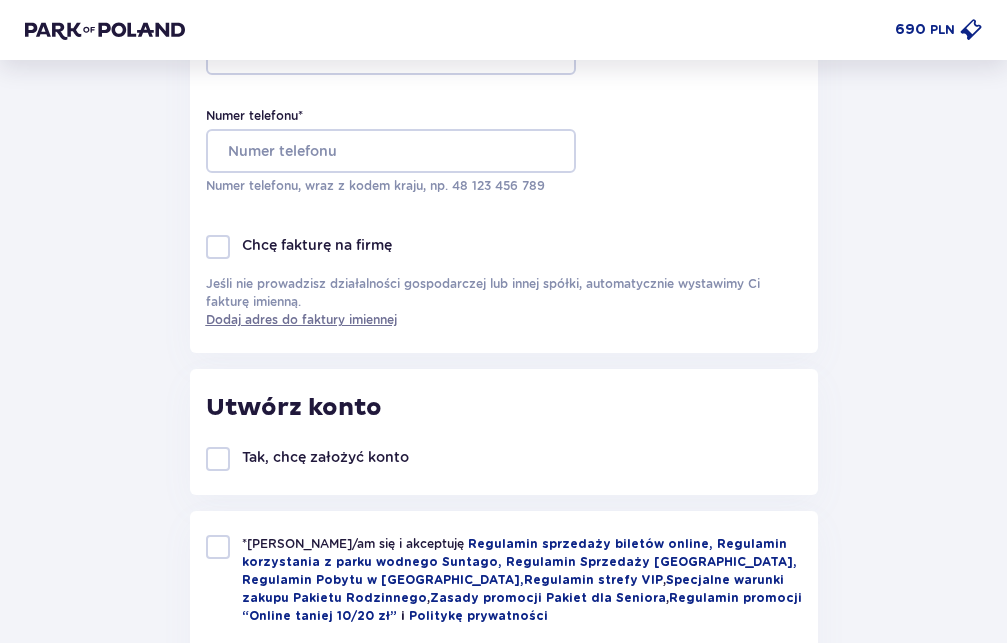 scroll, scrollTop: 408, scrollLeft: 0, axis: vertical 